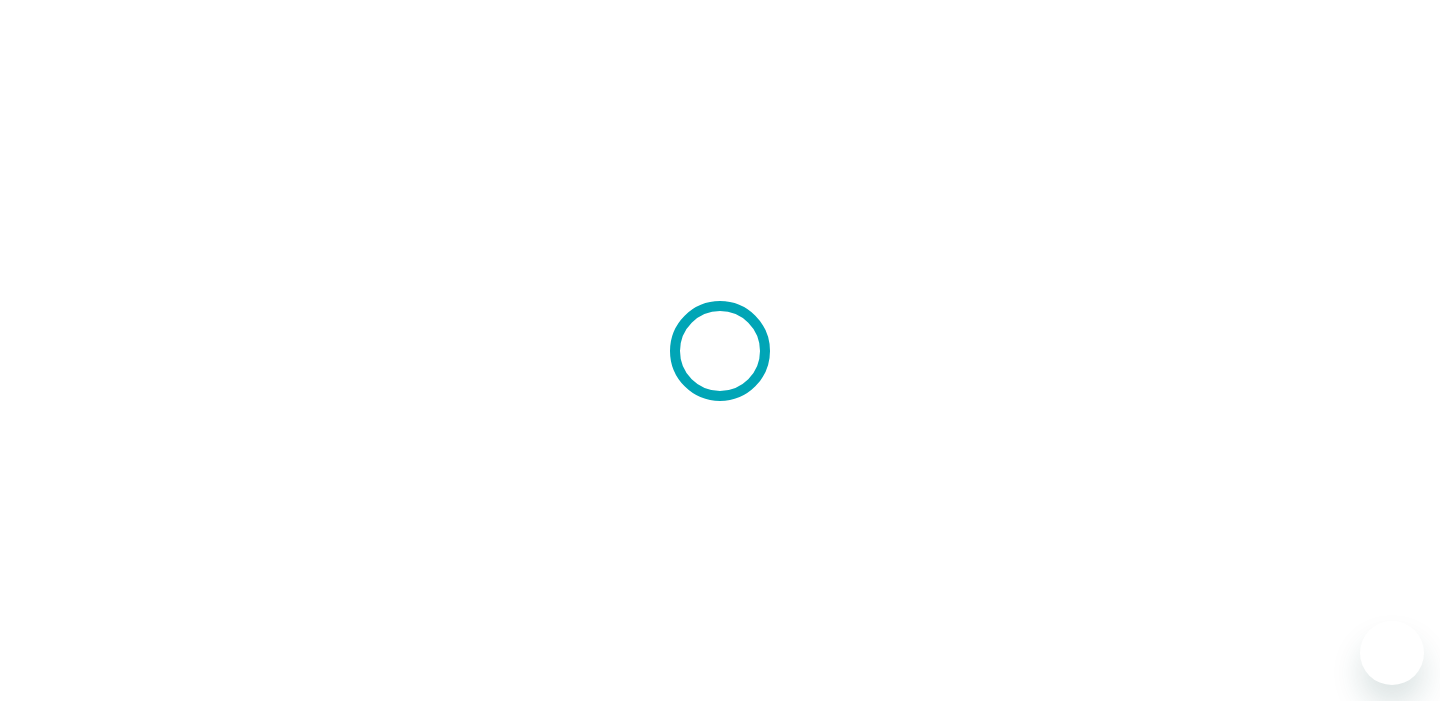 scroll, scrollTop: 0, scrollLeft: 0, axis: both 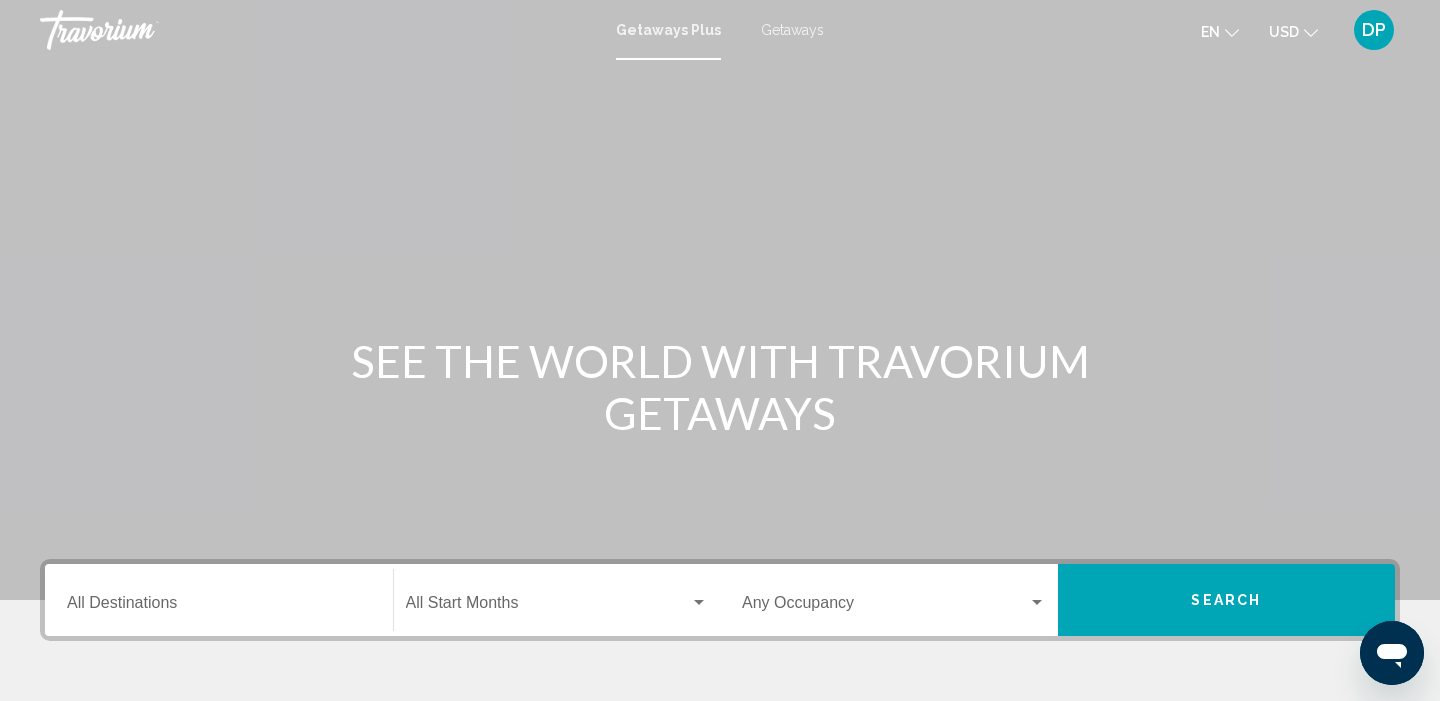 click on "Getaways" at bounding box center (792, 30) 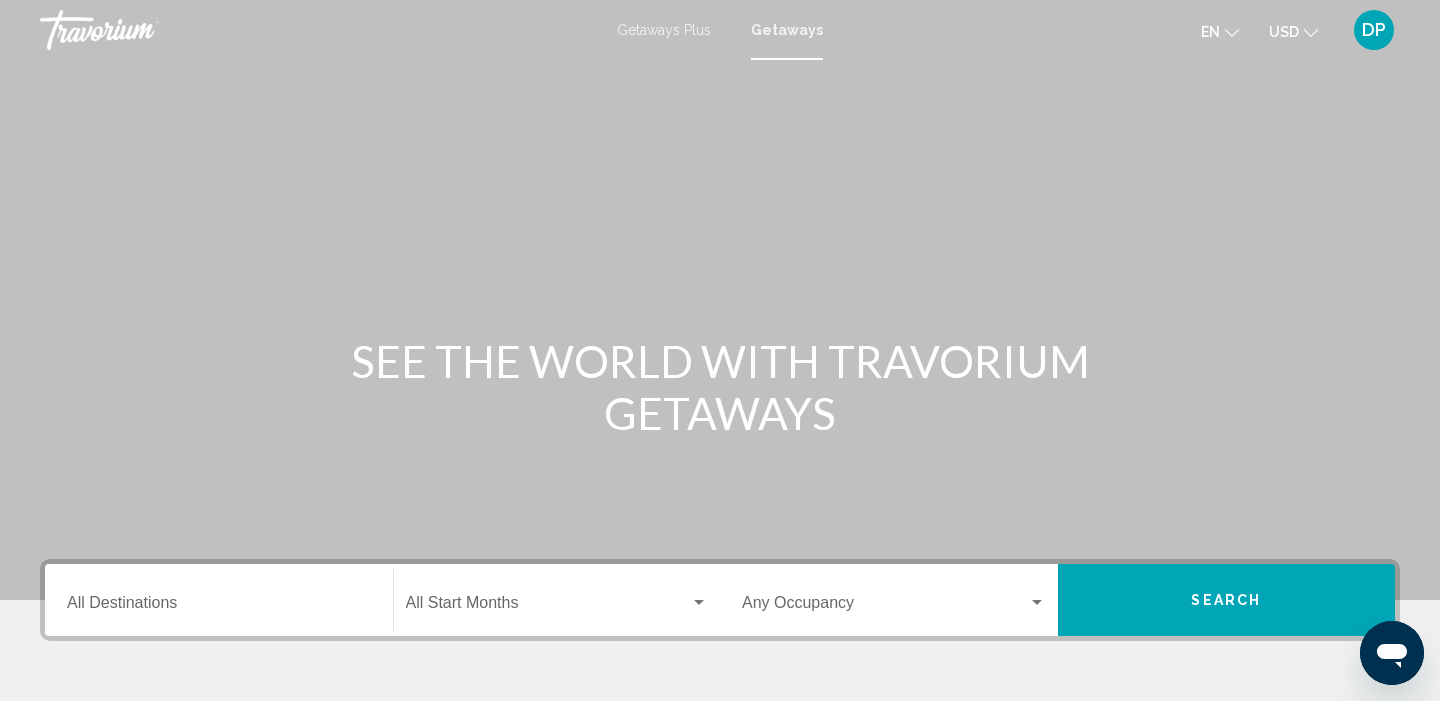 click on "Destination All Destinations" at bounding box center [219, 607] 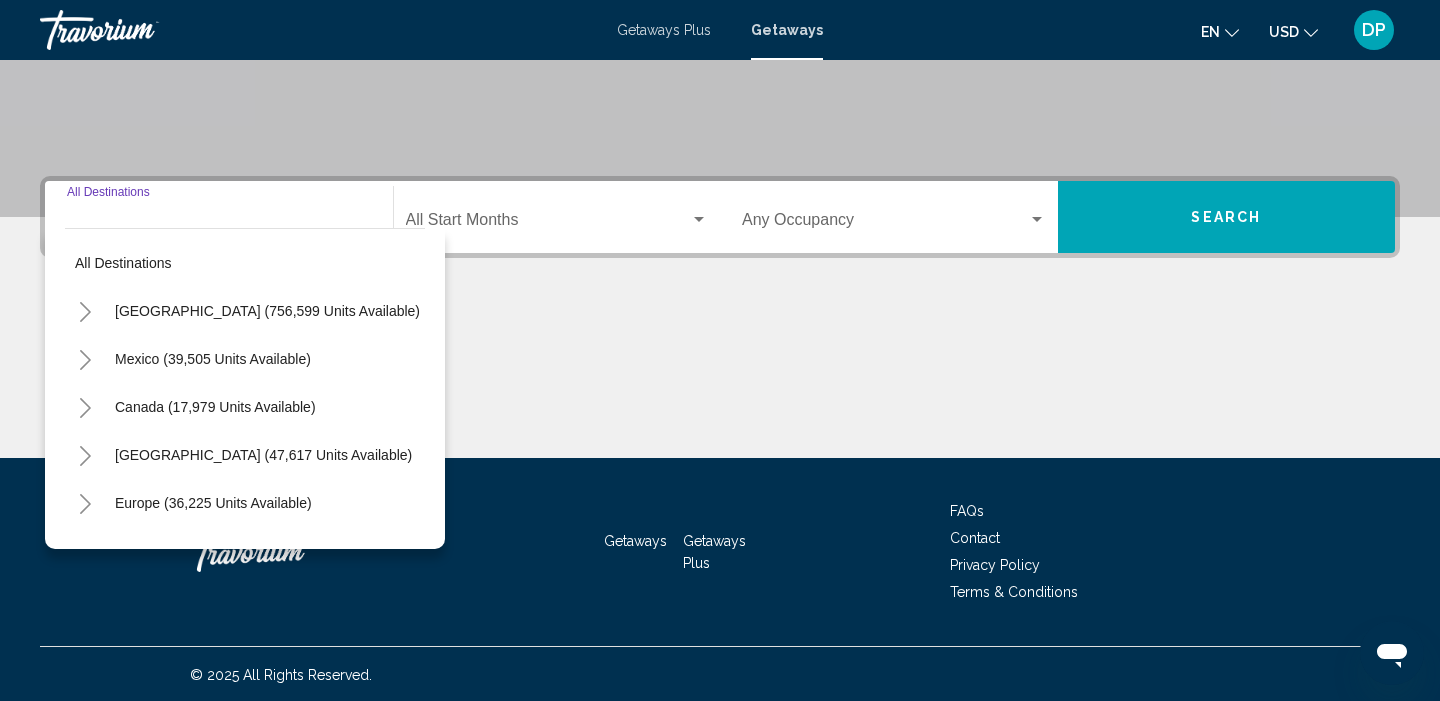 scroll, scrollTop: 385, scrollLeft: 0, axis: vertical 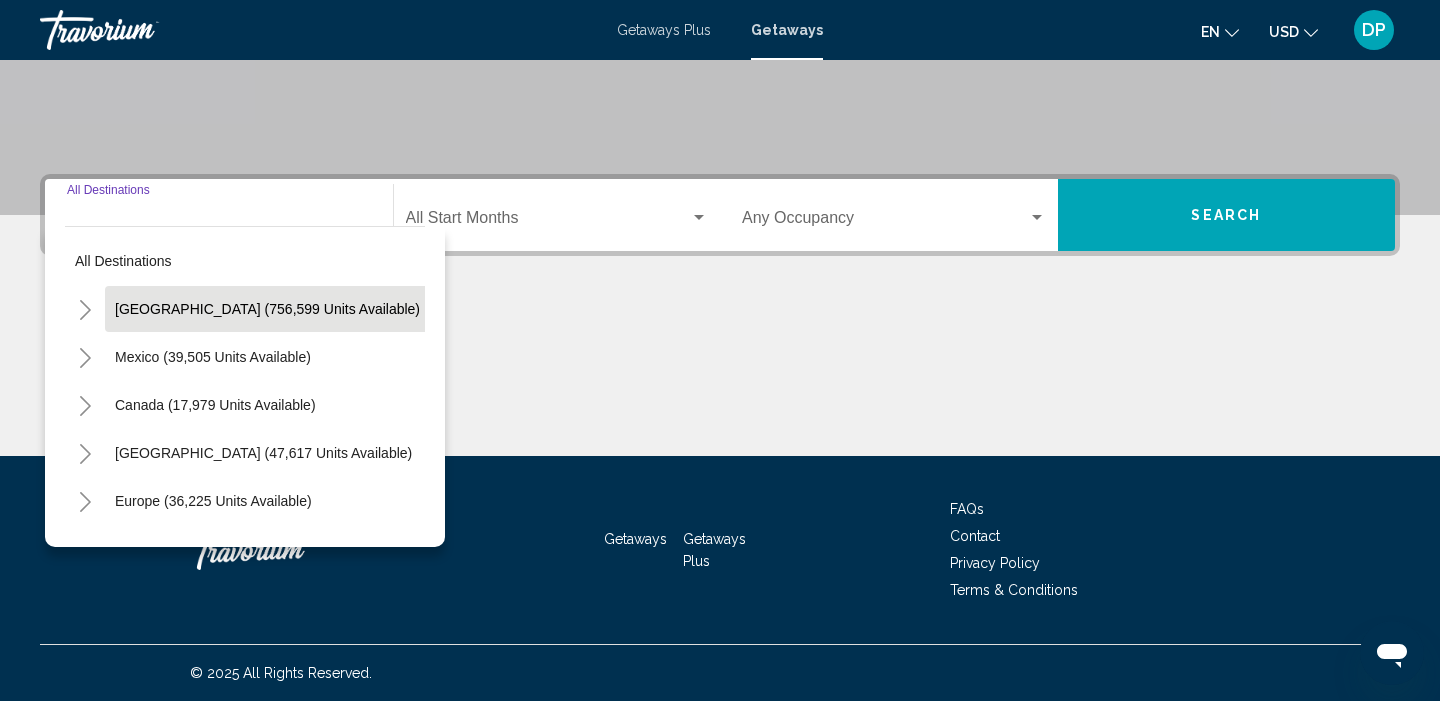 click on "[GEOGRAPHIC_DATA] (756,599 units available)" at bounding box center [213, 357] 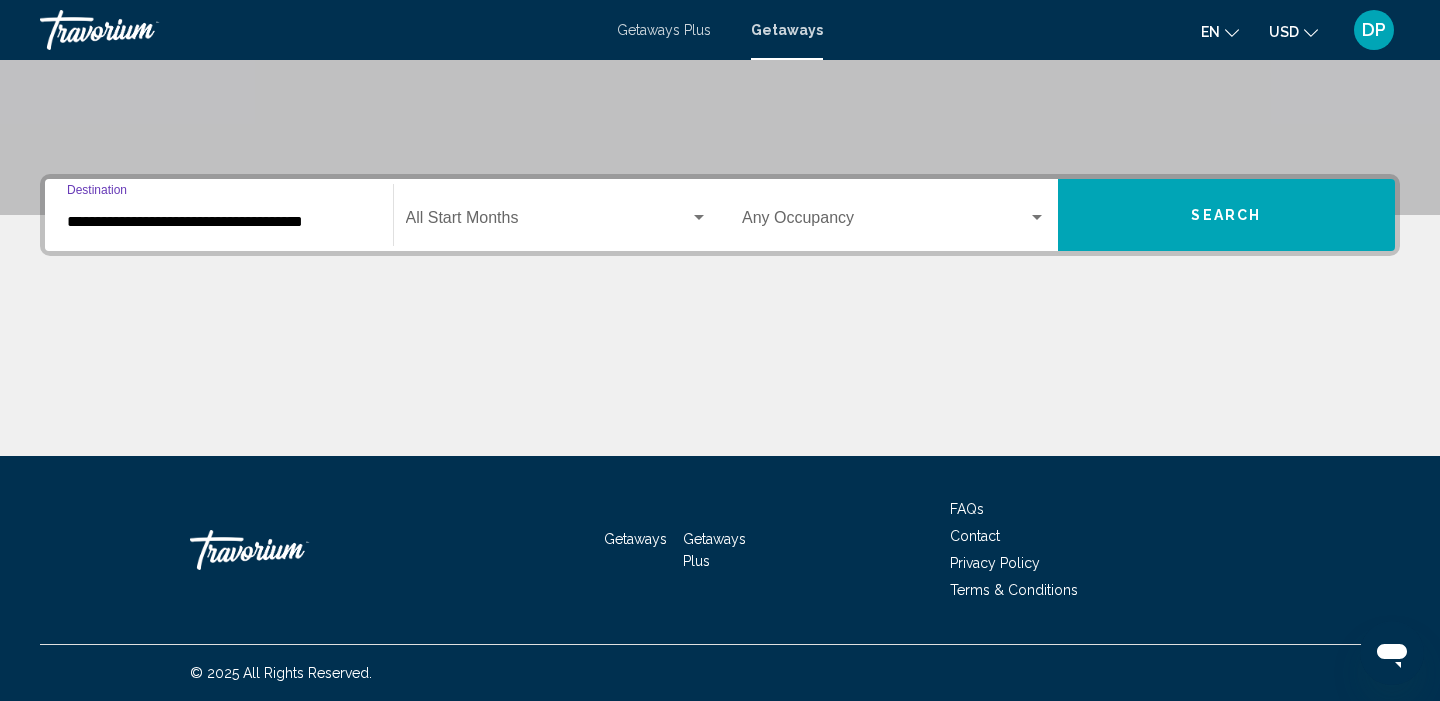 click at bounding box center (548, 222) 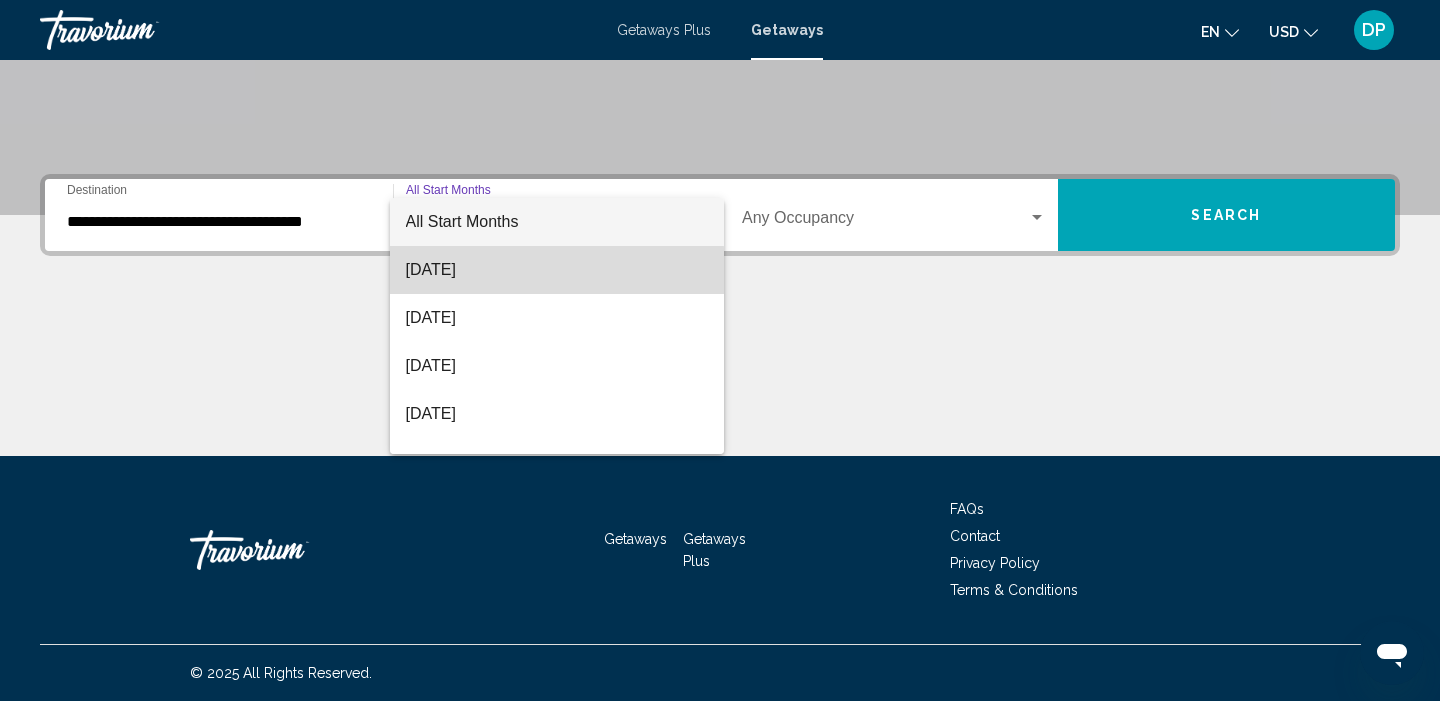 click on "[DATE]" at bounding box center [557, 270] 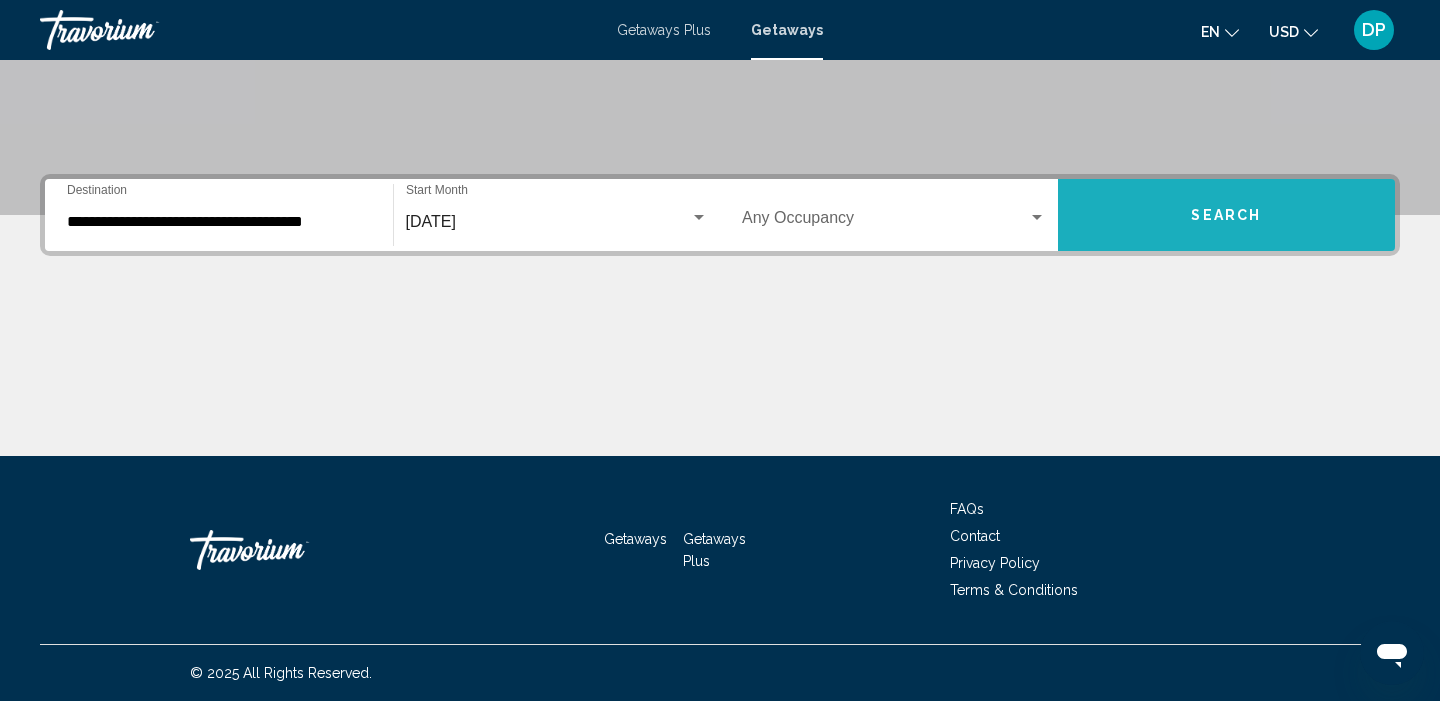 click on "Search" at bounding box center (1226, 216) 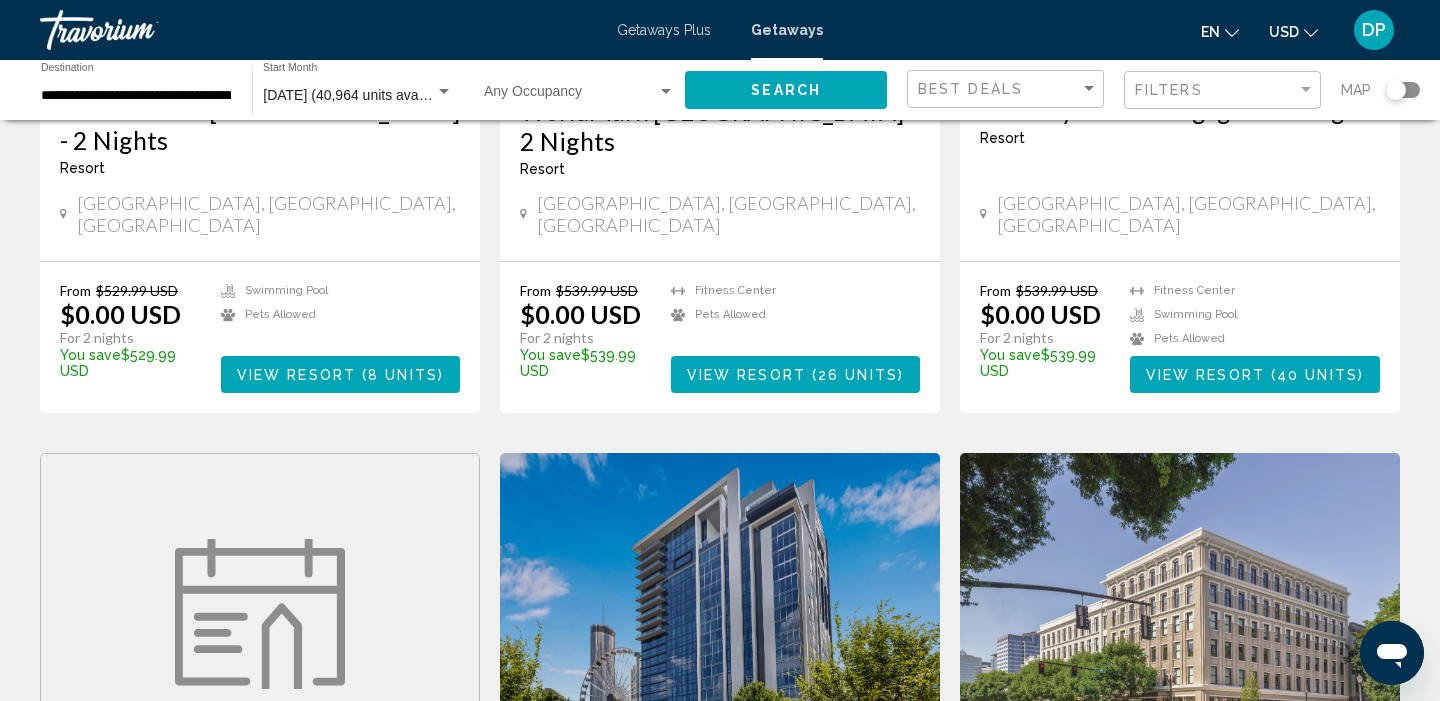 scroll, scrollTop: 459, scrollLeft: 0, axis: vertical 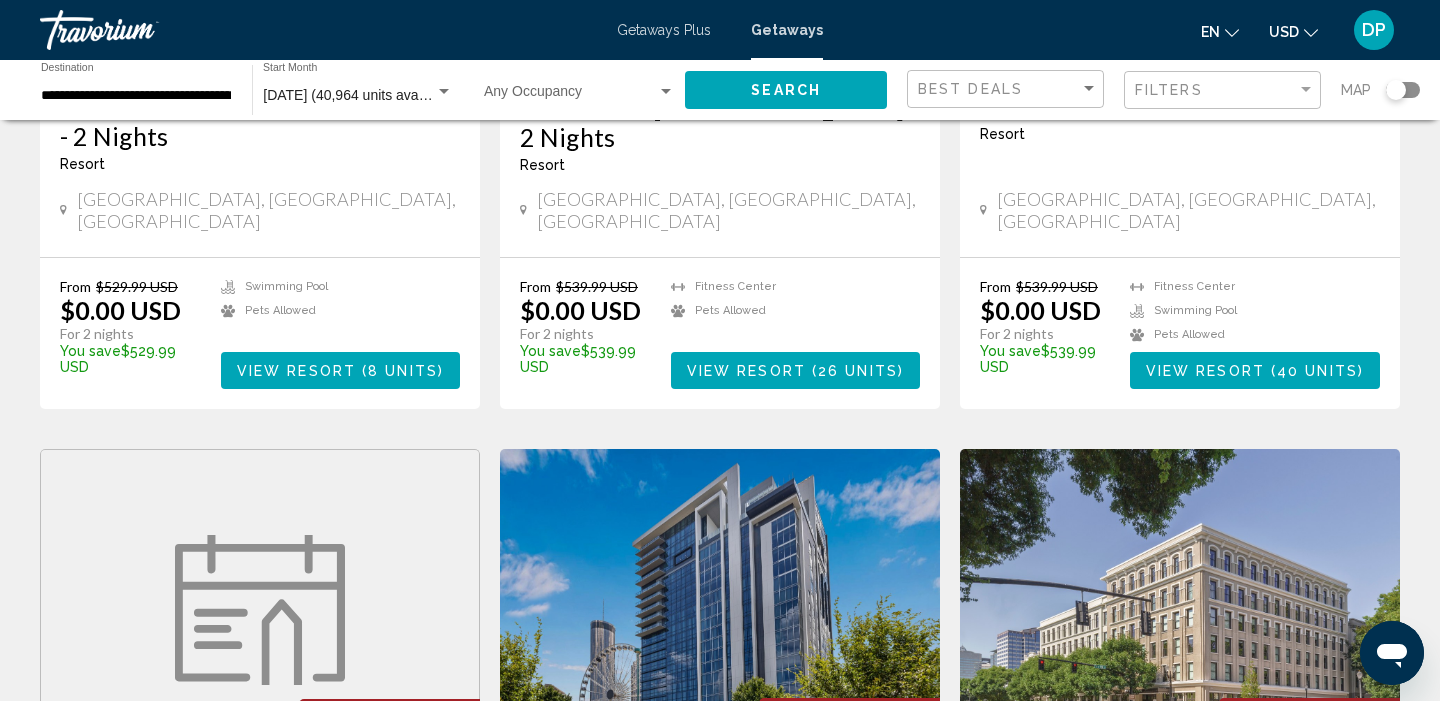 click 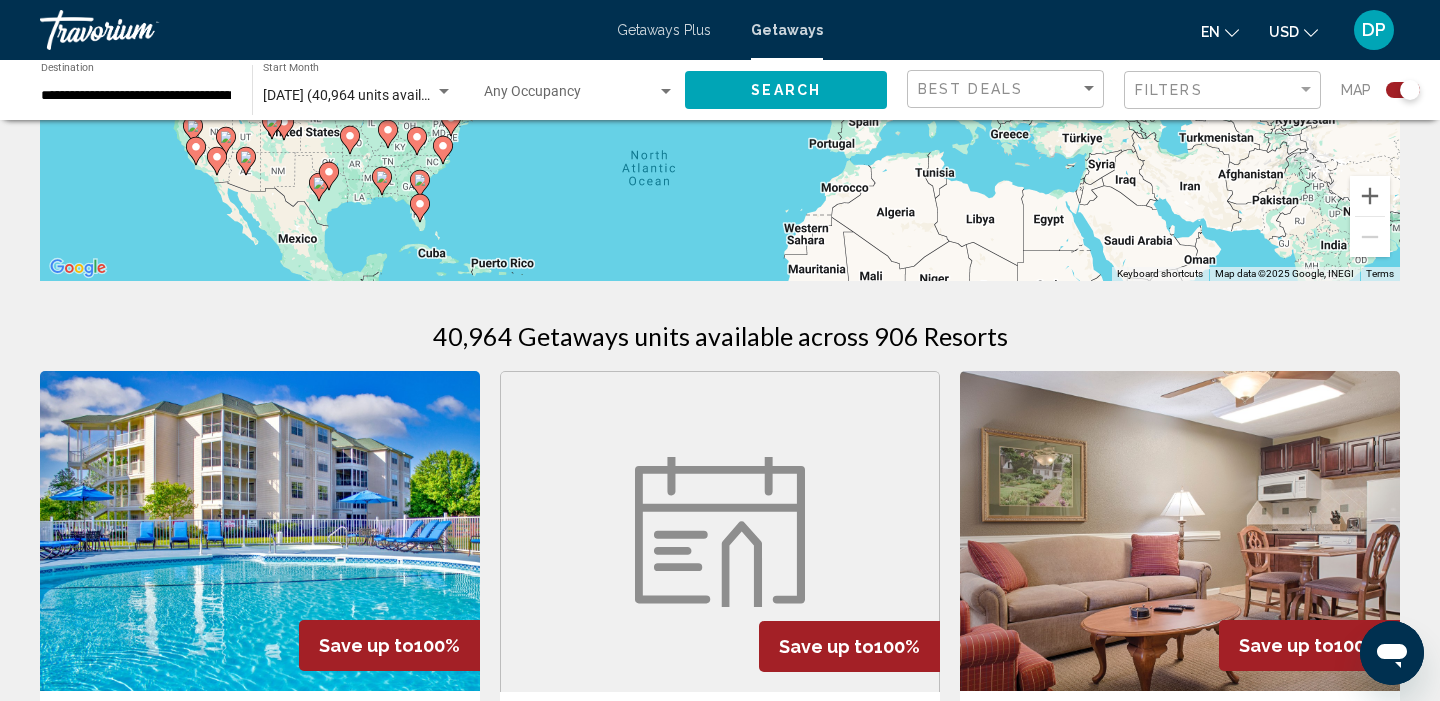 drag, startPoint x: 964, startPoint y: 190, endPoint x: 954, endPoint y: 415, distance: 225.2221 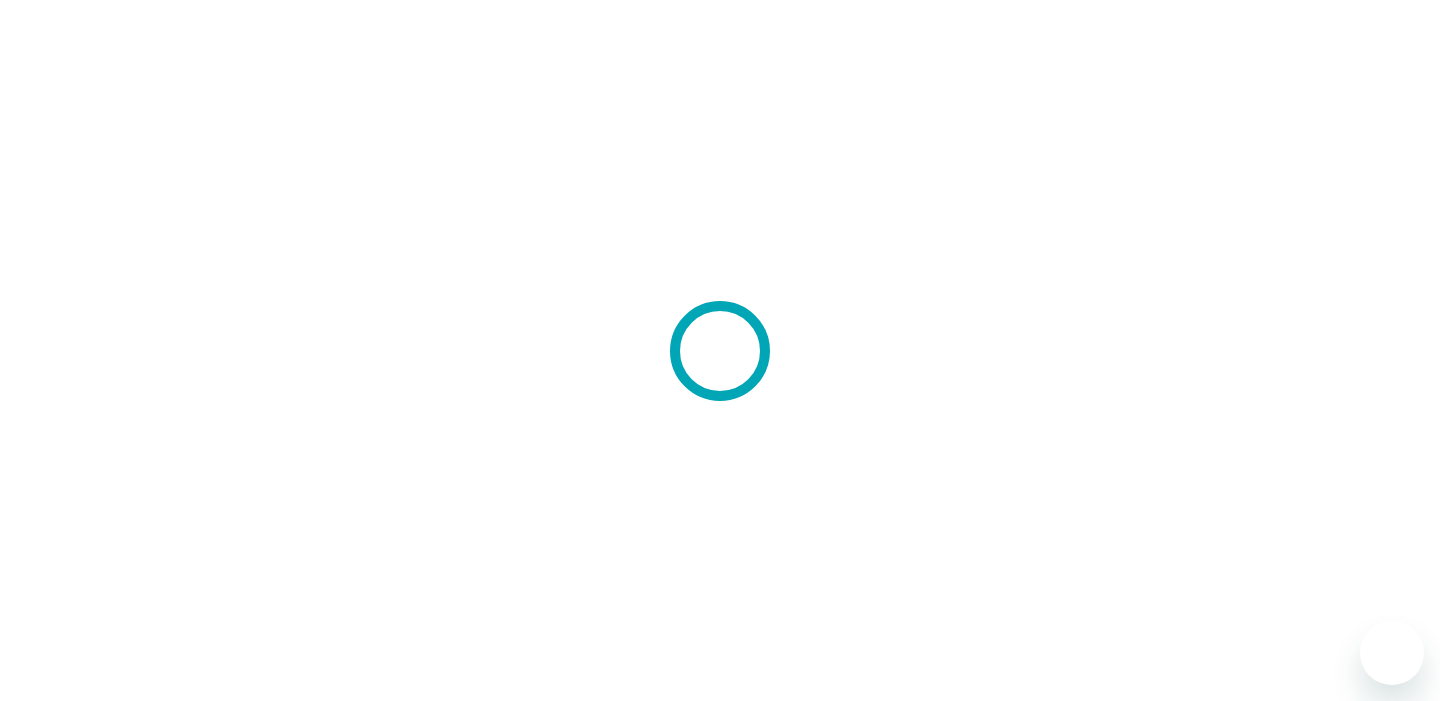 scroll, scrollTop: 0, scrollLeft: 0, axis: both 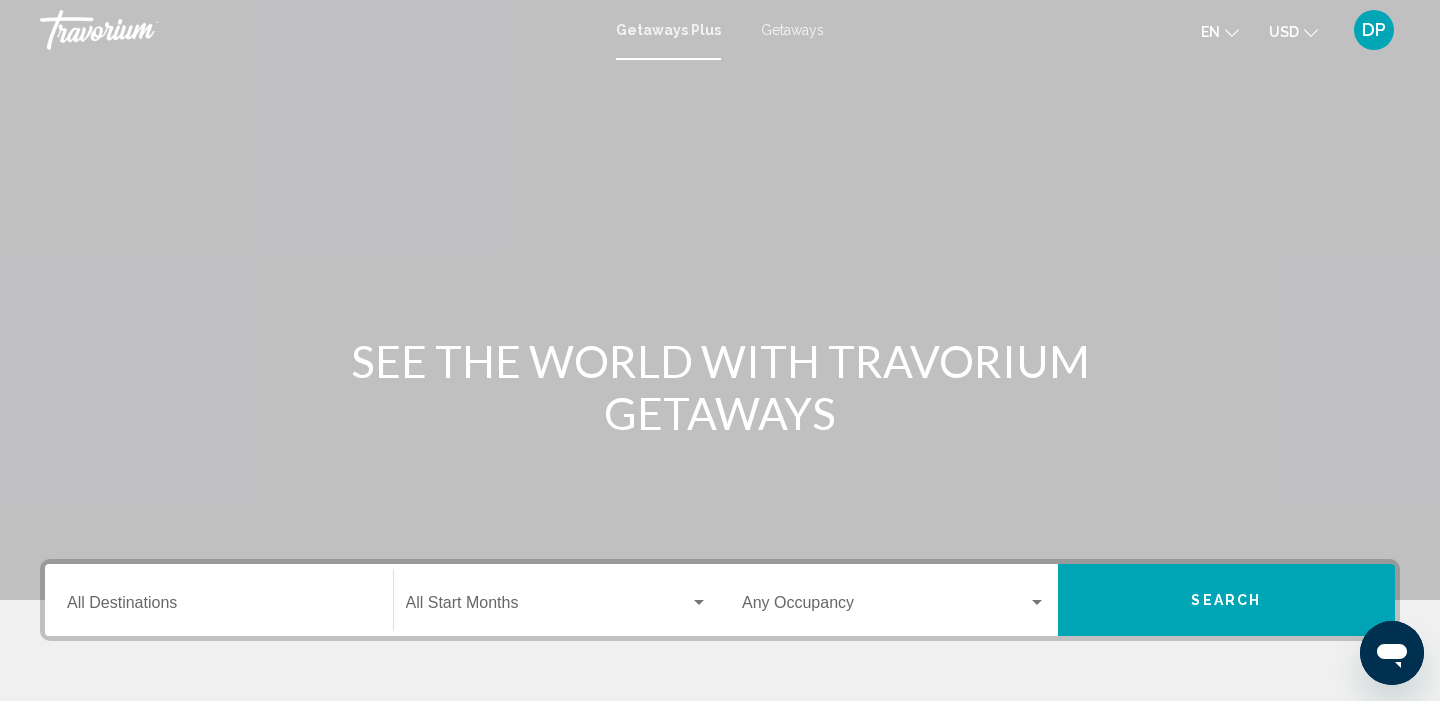 click on "Getaways" at bounding box center [792, 30] 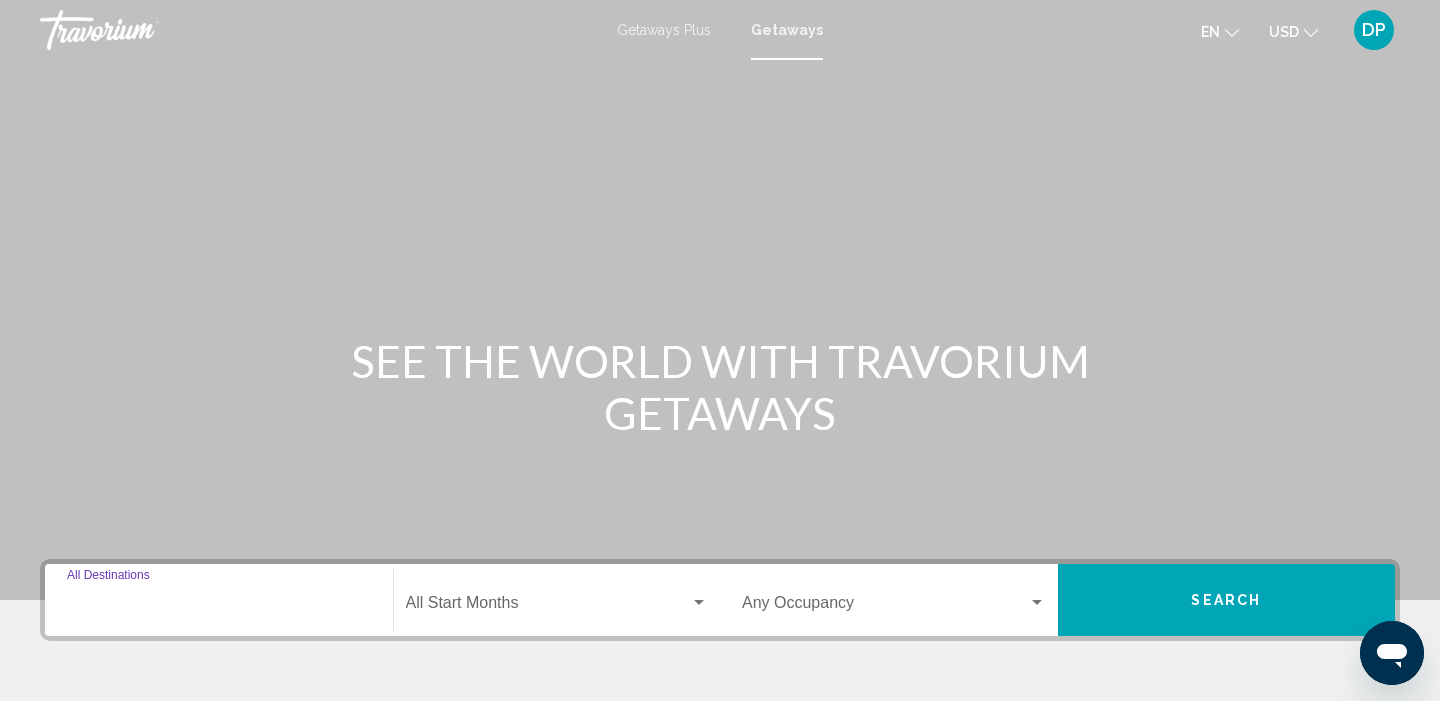 click on "Destination All Destinations" at bounding box center [219, 607] 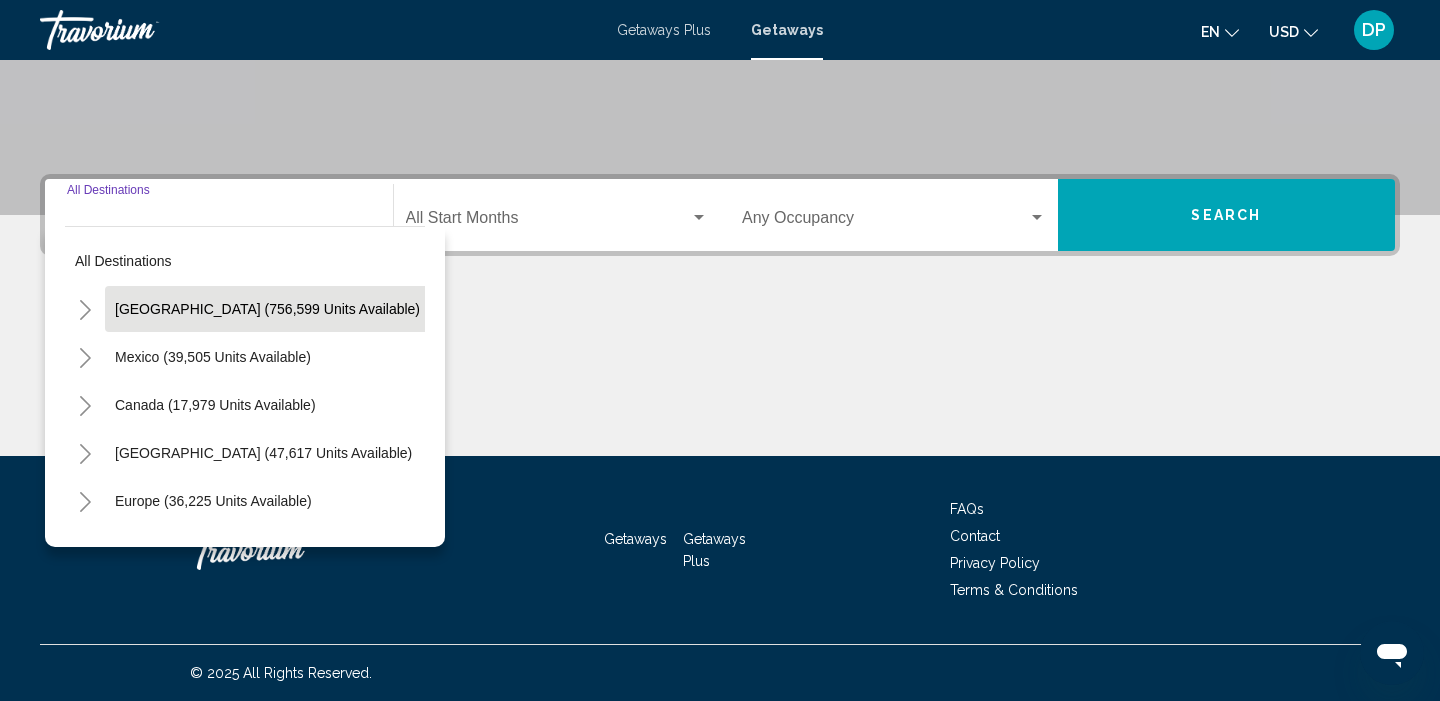click on "[GEOGRAPHIC_DATA] (756,599 units available)" at bounding box center (213, 357) 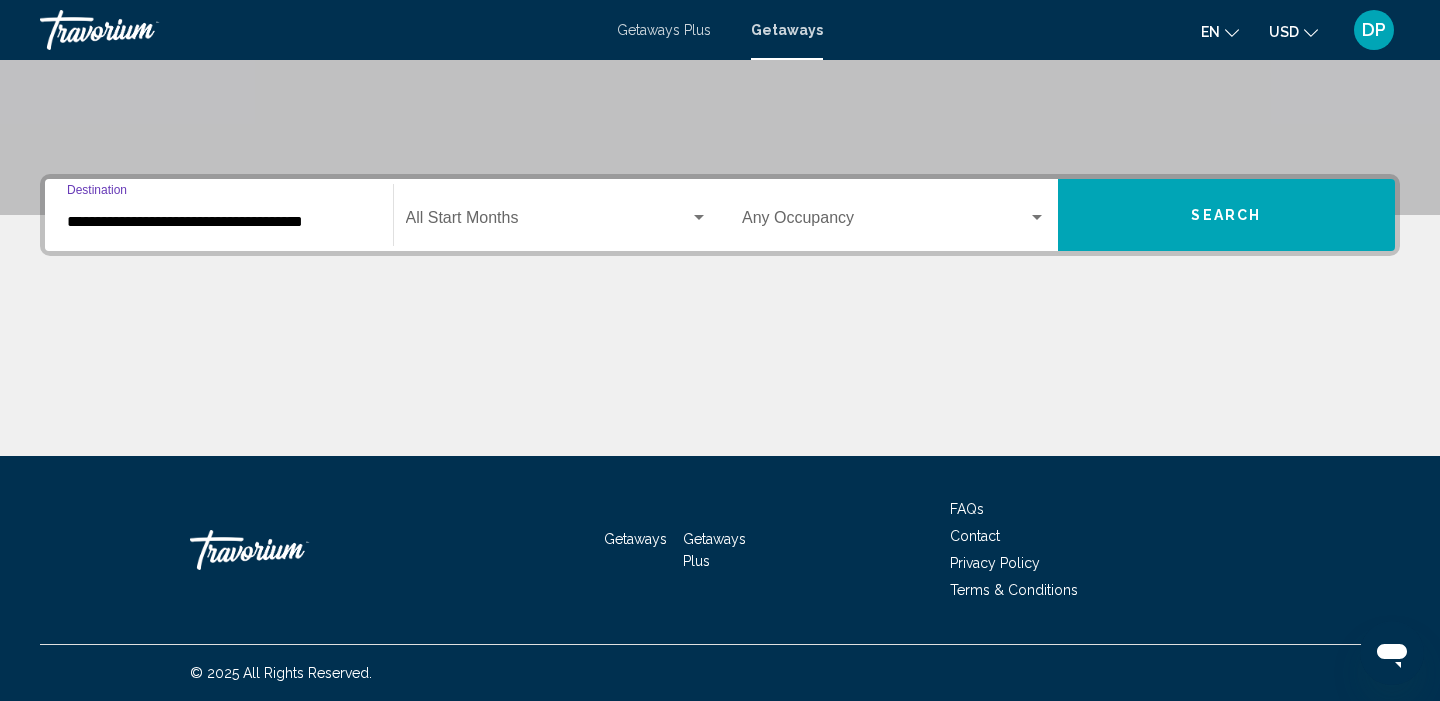 click at bounding box center (548, 222) 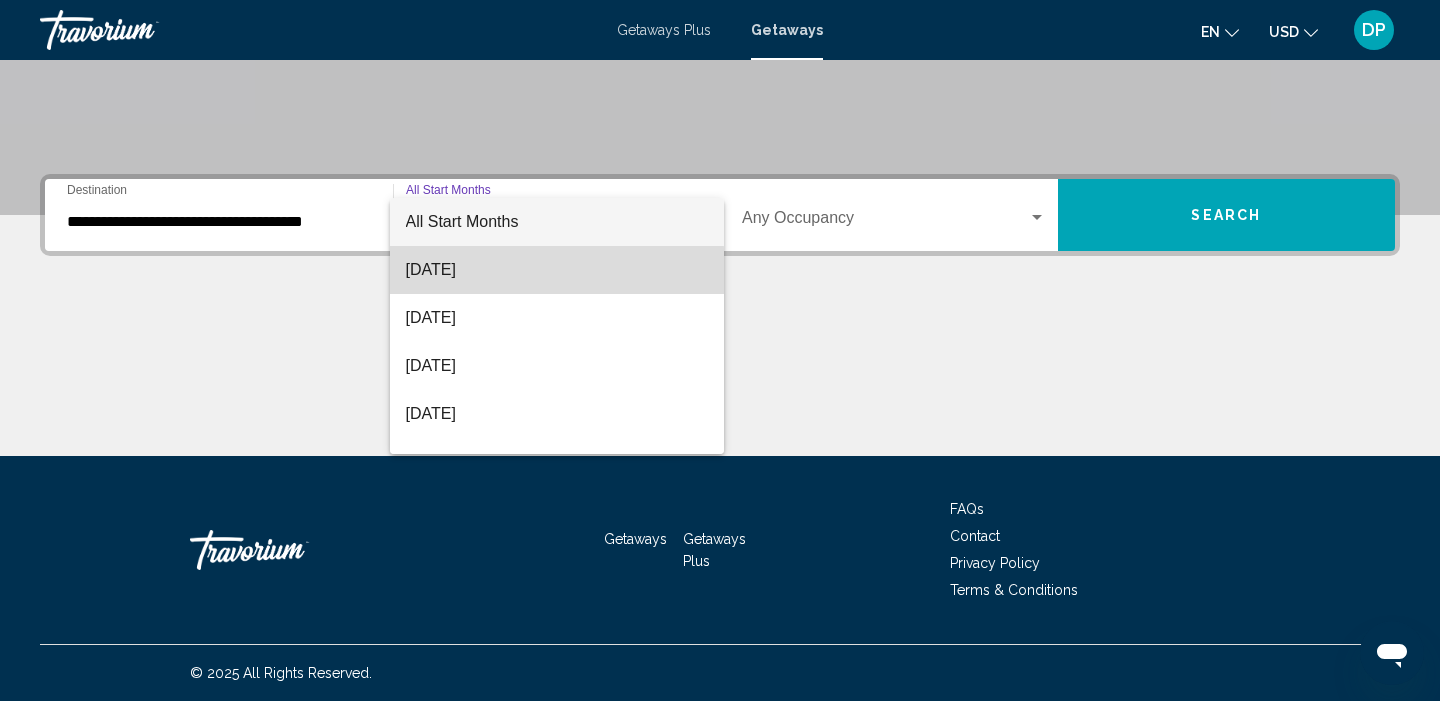 click on "[DATE]" at bounding box center (557, 270) 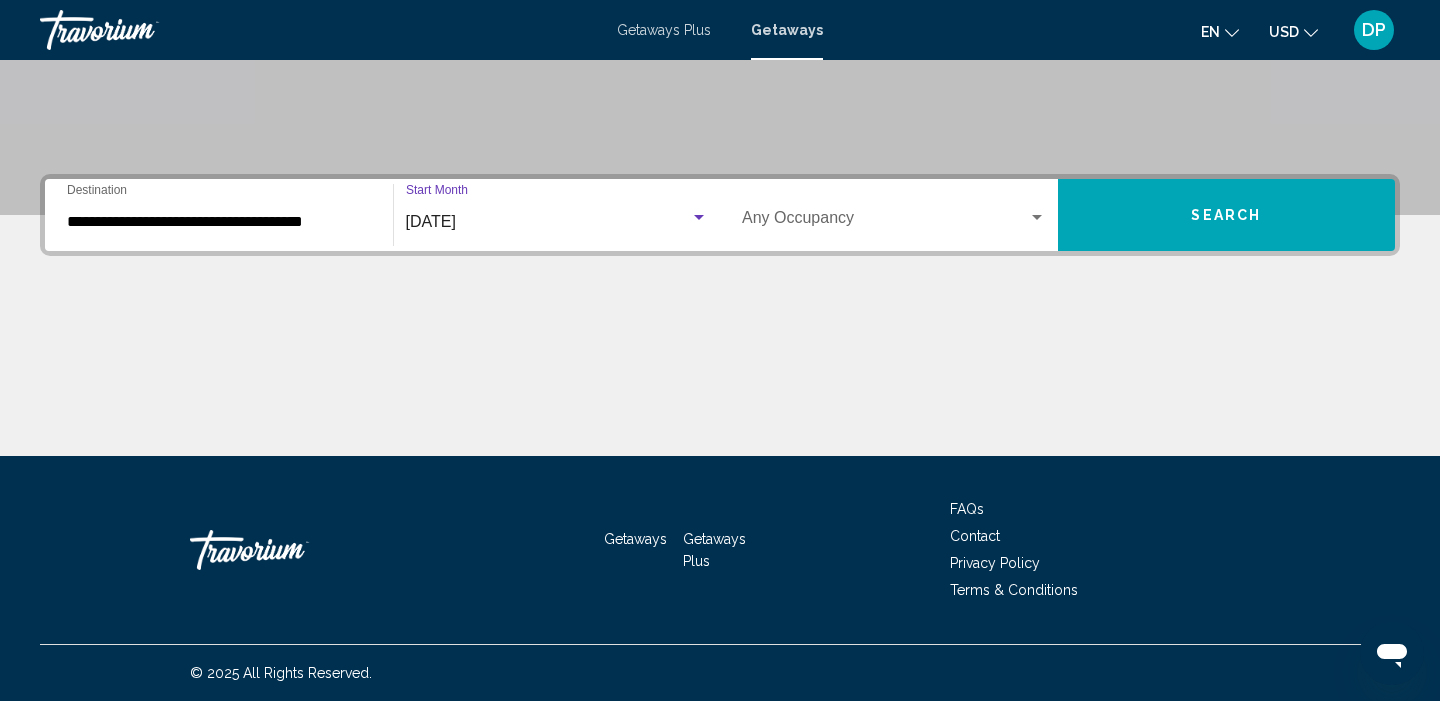 click on "Search" at bounding box center [1226, 216] 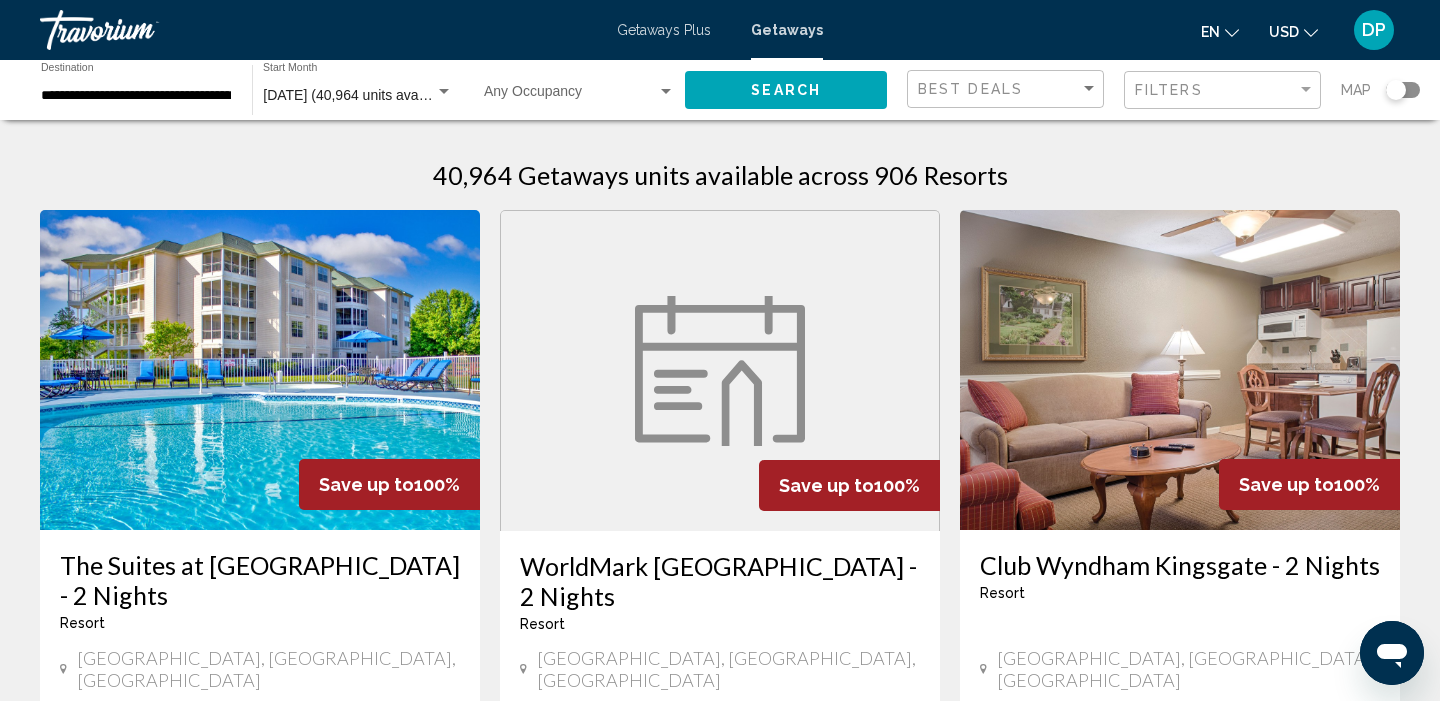 scroll, scrollTop: 0, scrollLeft: 0, axis: both 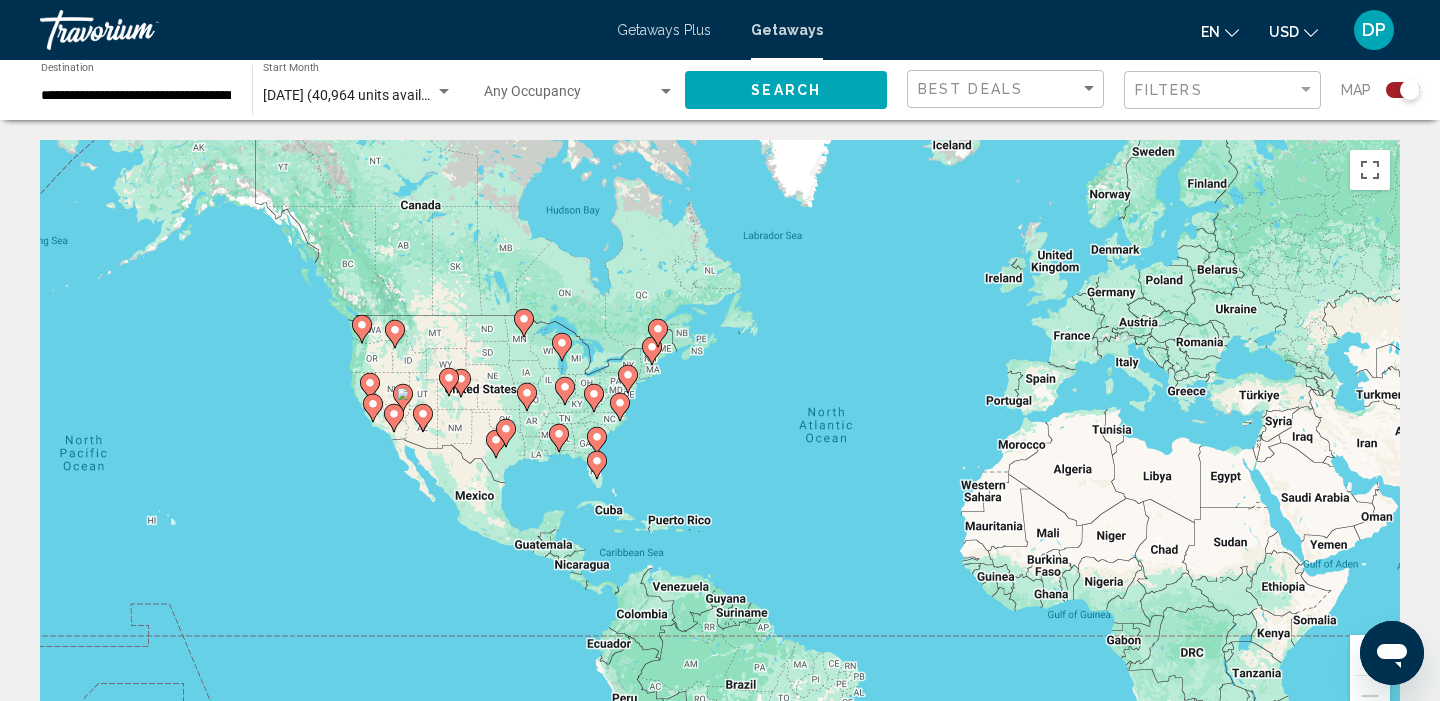 drag, startPoint x: 384, startPoint y: 384, endPoint x: 557, endPoint y: 402, distance: 173.9339 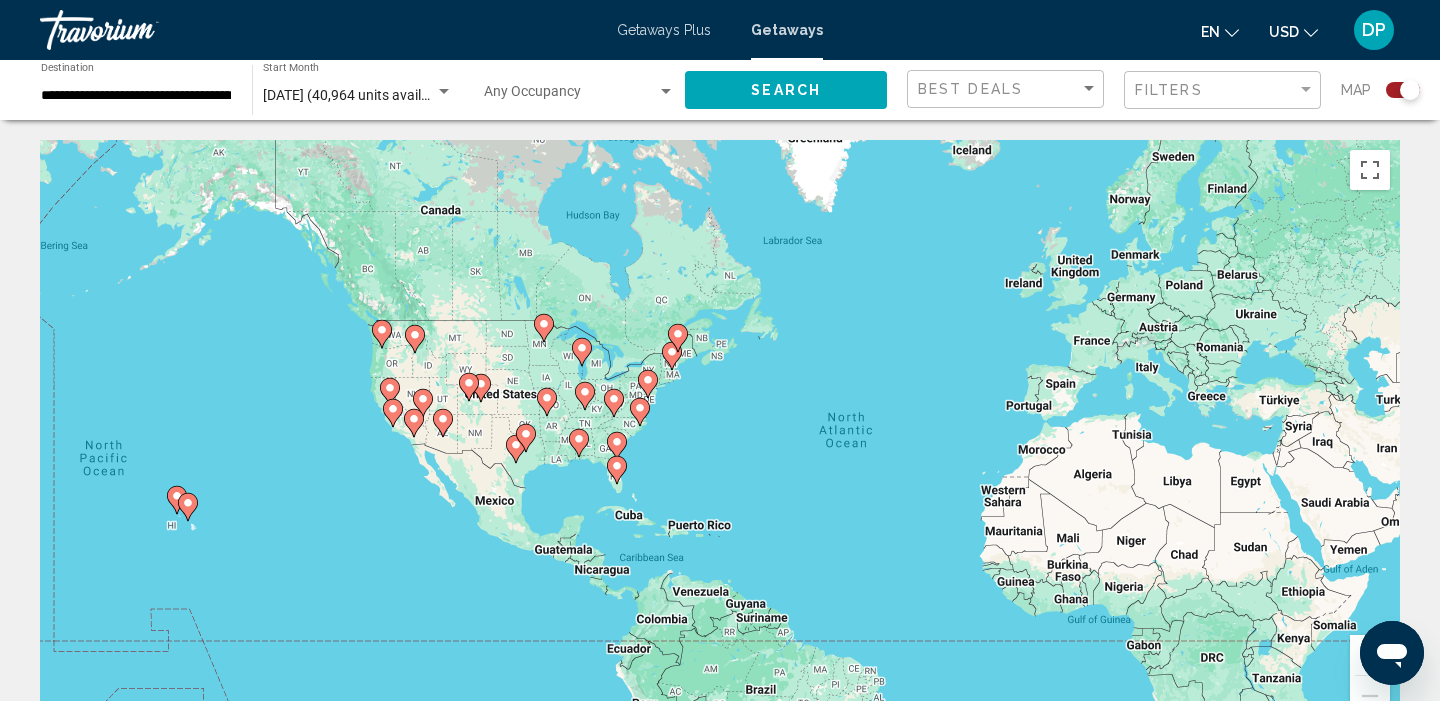 click at bounding box center [1370, 655] 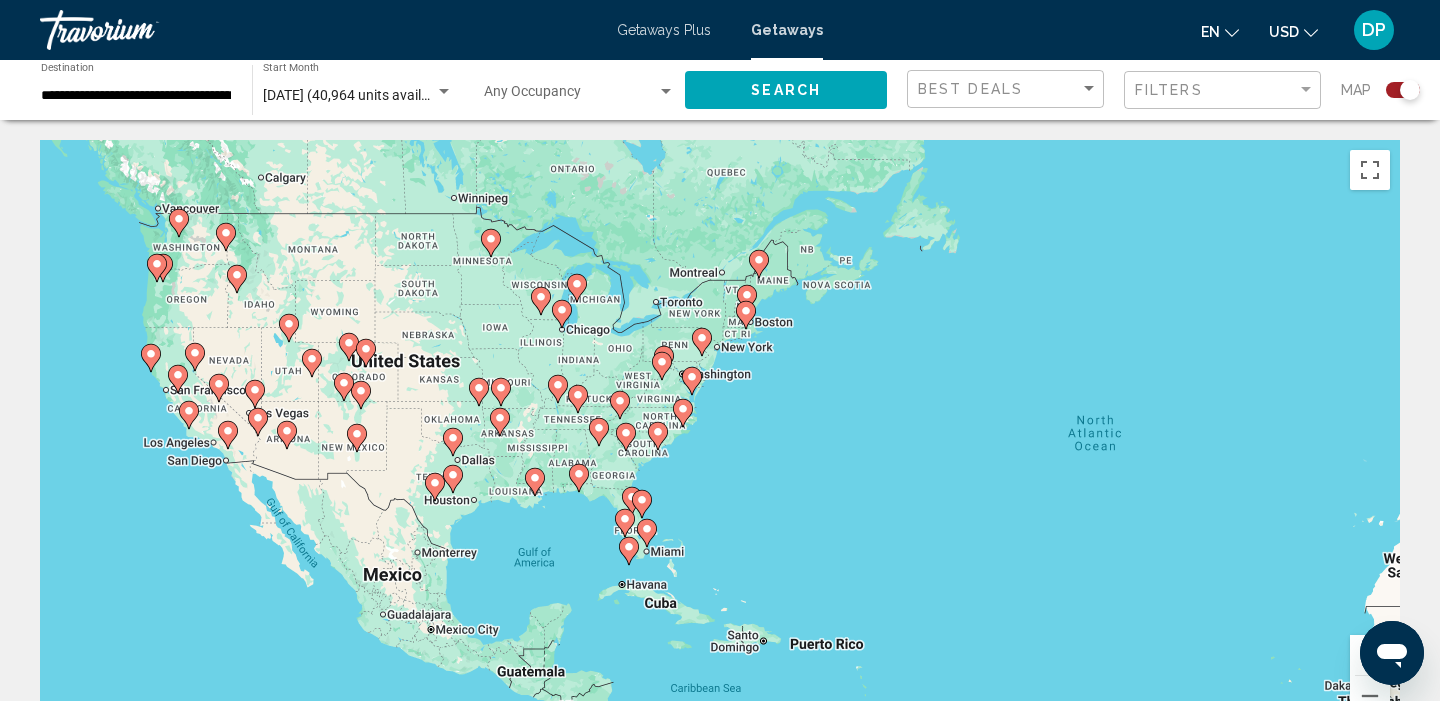 drag, startPoint x: 493, startPoint y: 419, endPoint x: 621, endPoint y: 432, distance: 128.65846 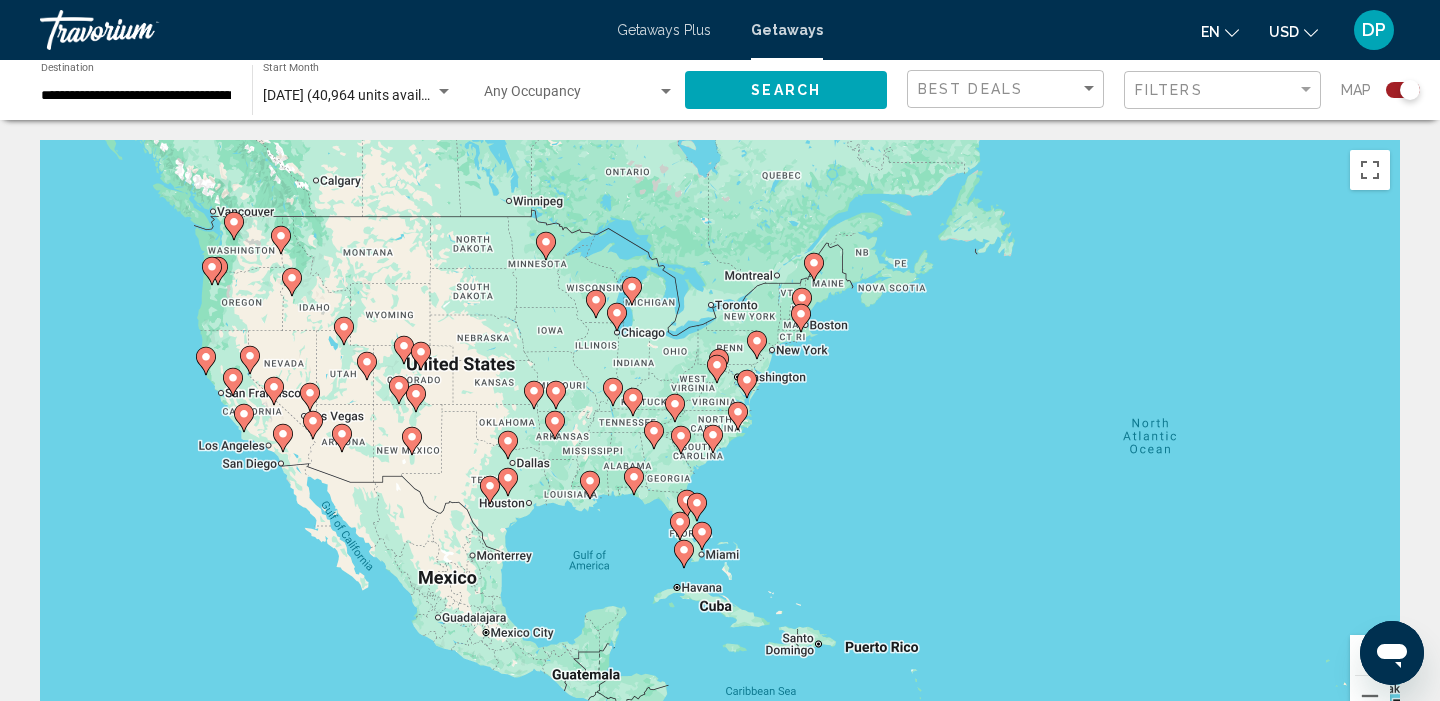 drag, startPoint x: 271, startPoint y: 410, endPoint x: 398, endPoint y: 413, distance: 127.03543 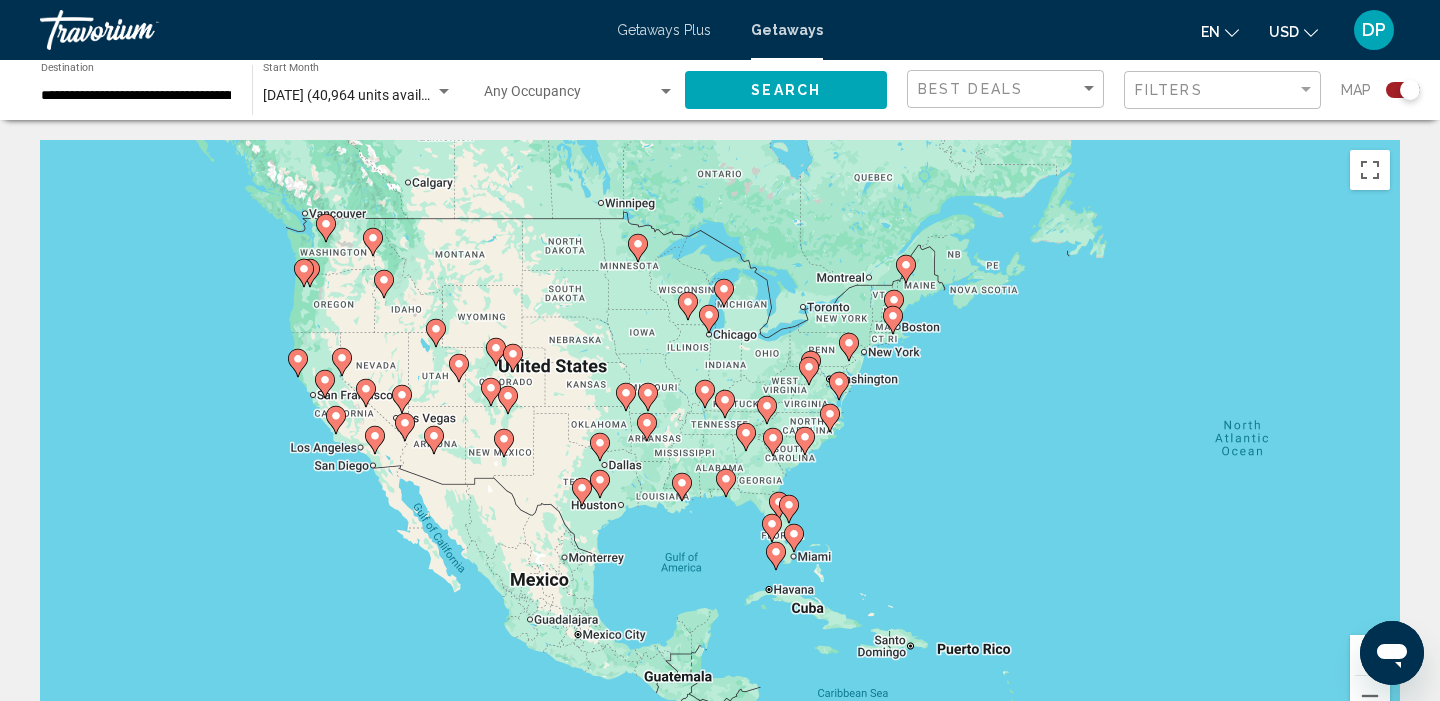 click 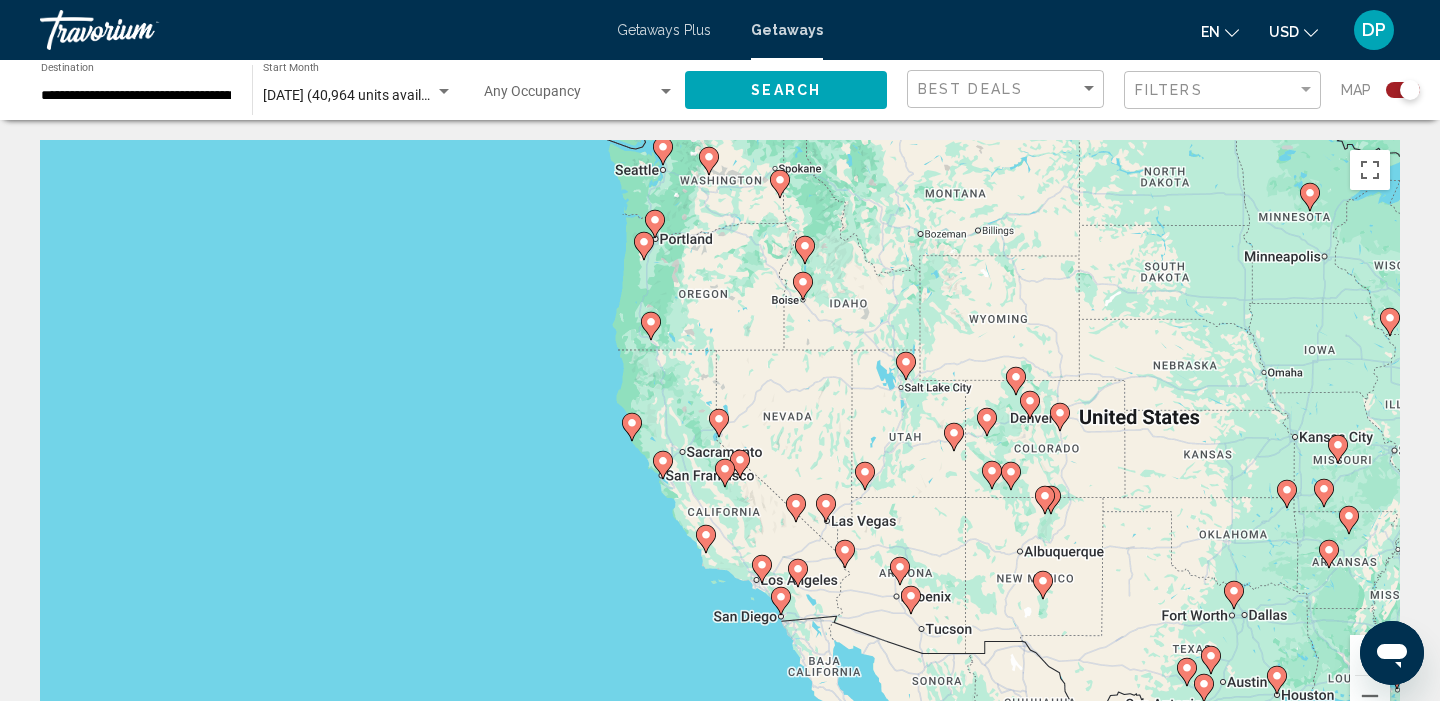 click 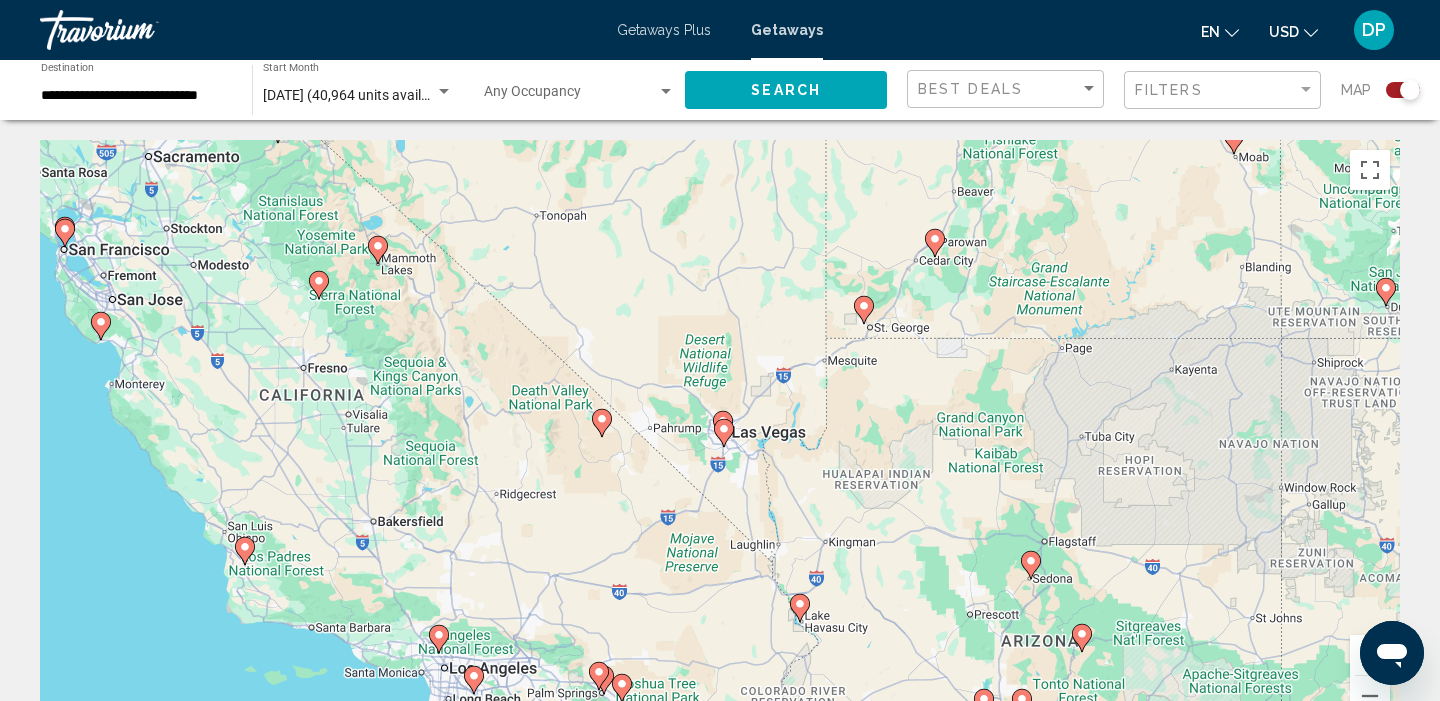 click at bounding box center (724, 433) 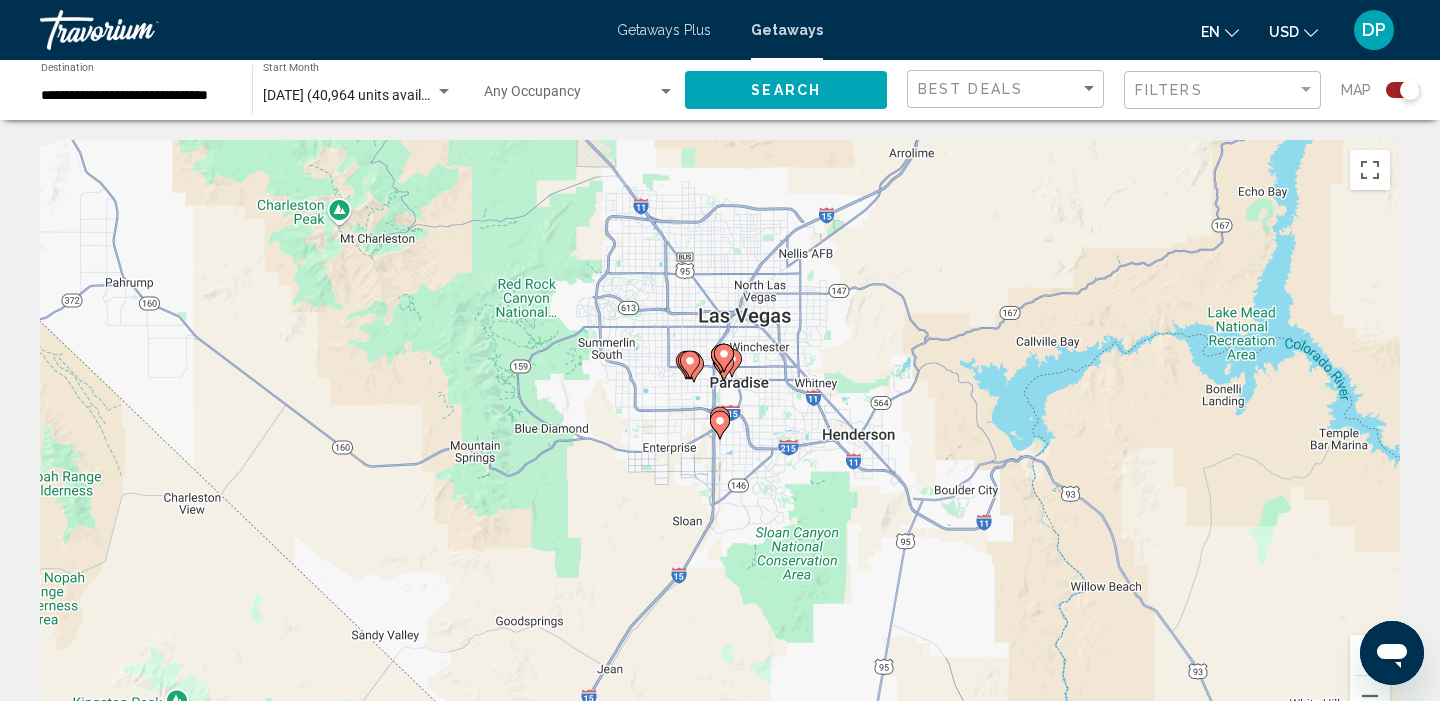 click 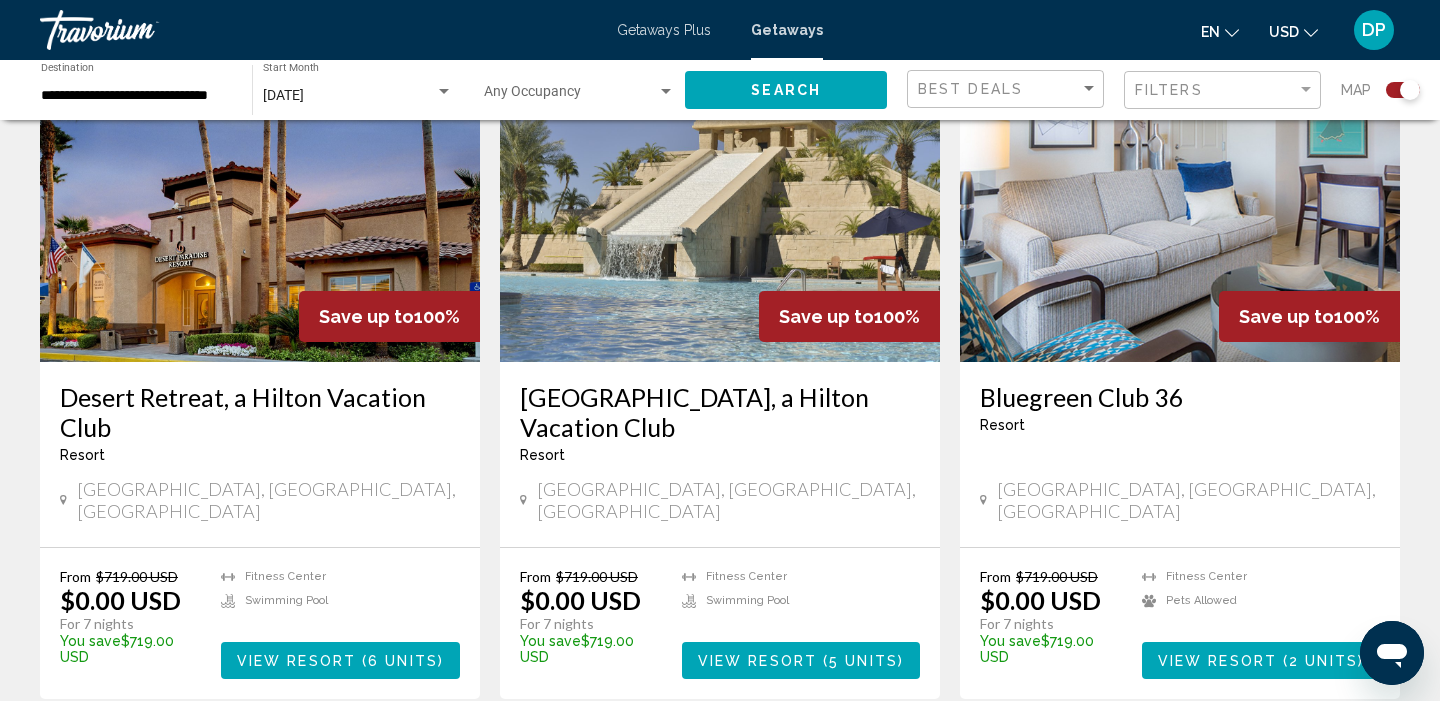 scroll, scrollTop: 2182, scrollLeft: 0, axis: vertical 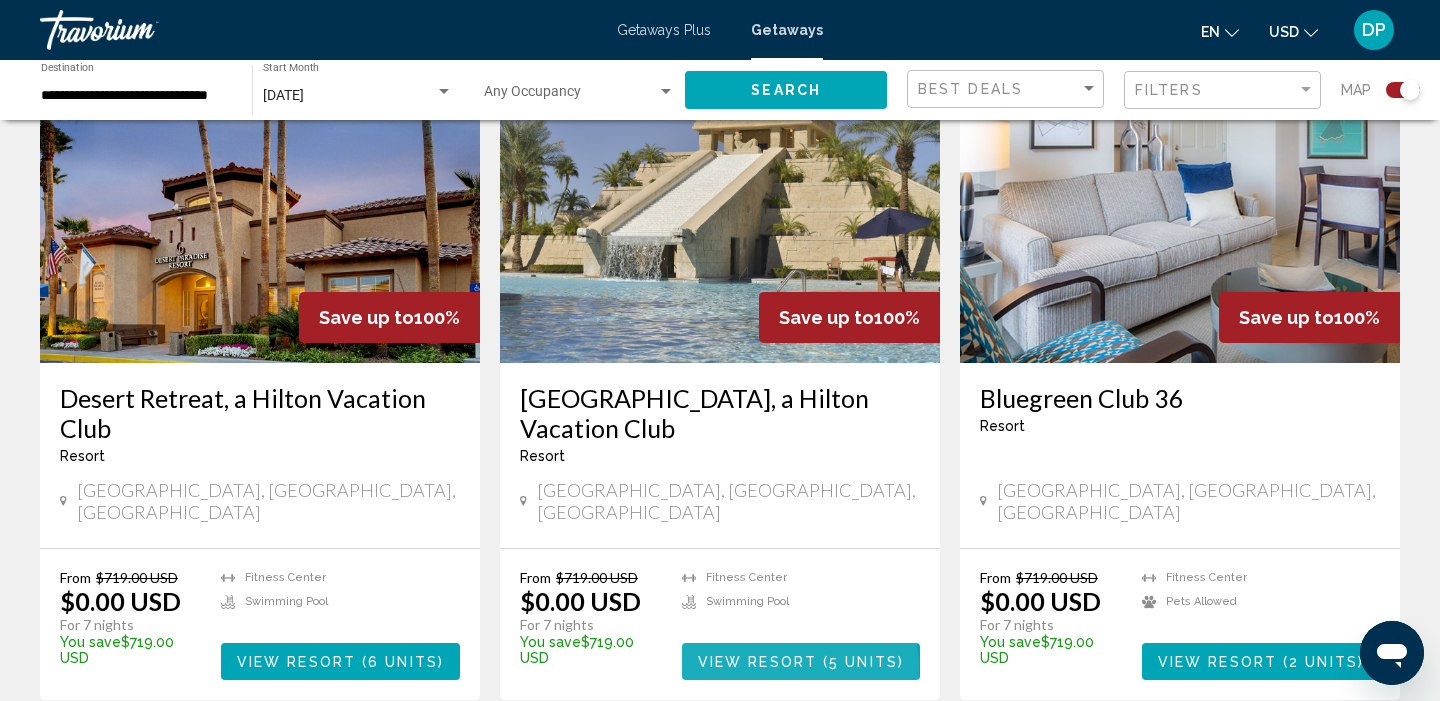 click on "View Resort" at bounding box center (757, 662) 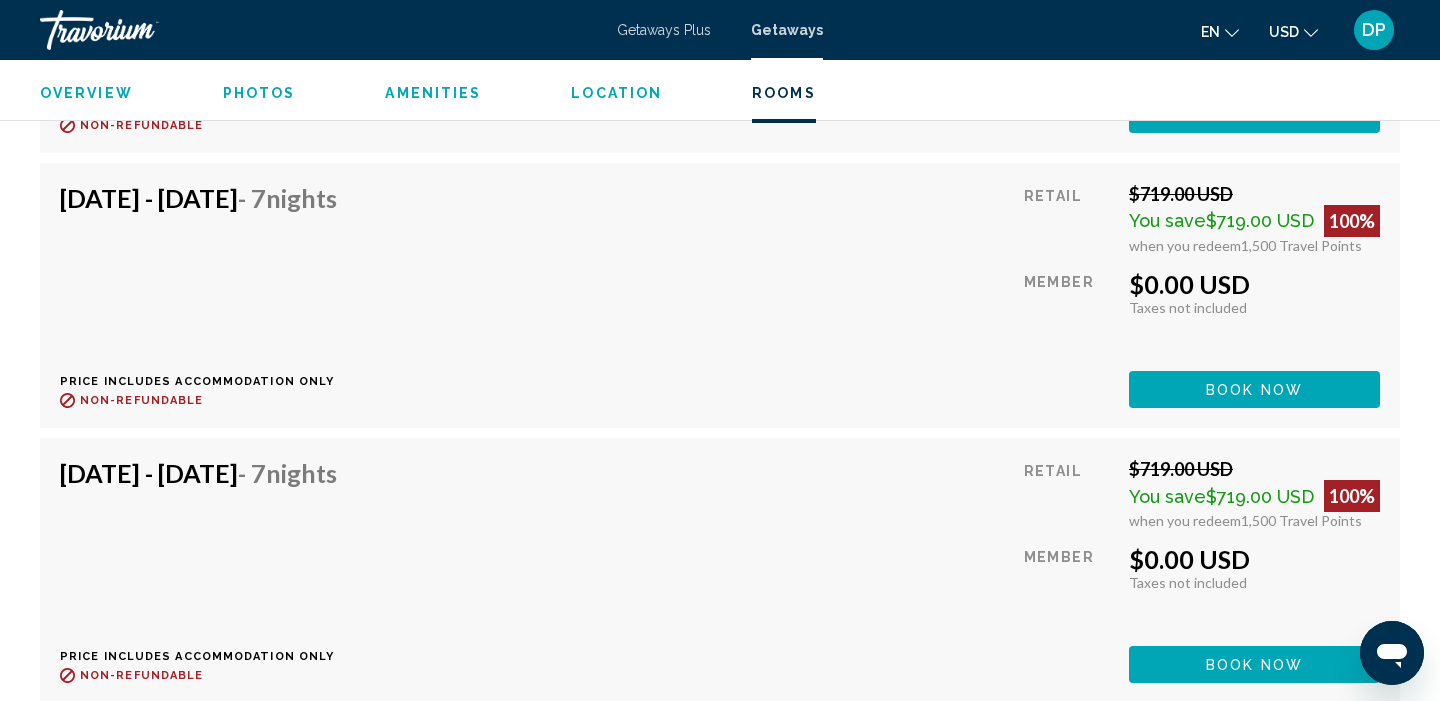scroll, scrollTop: 3684, scrollLeft: 0, axis: vertical 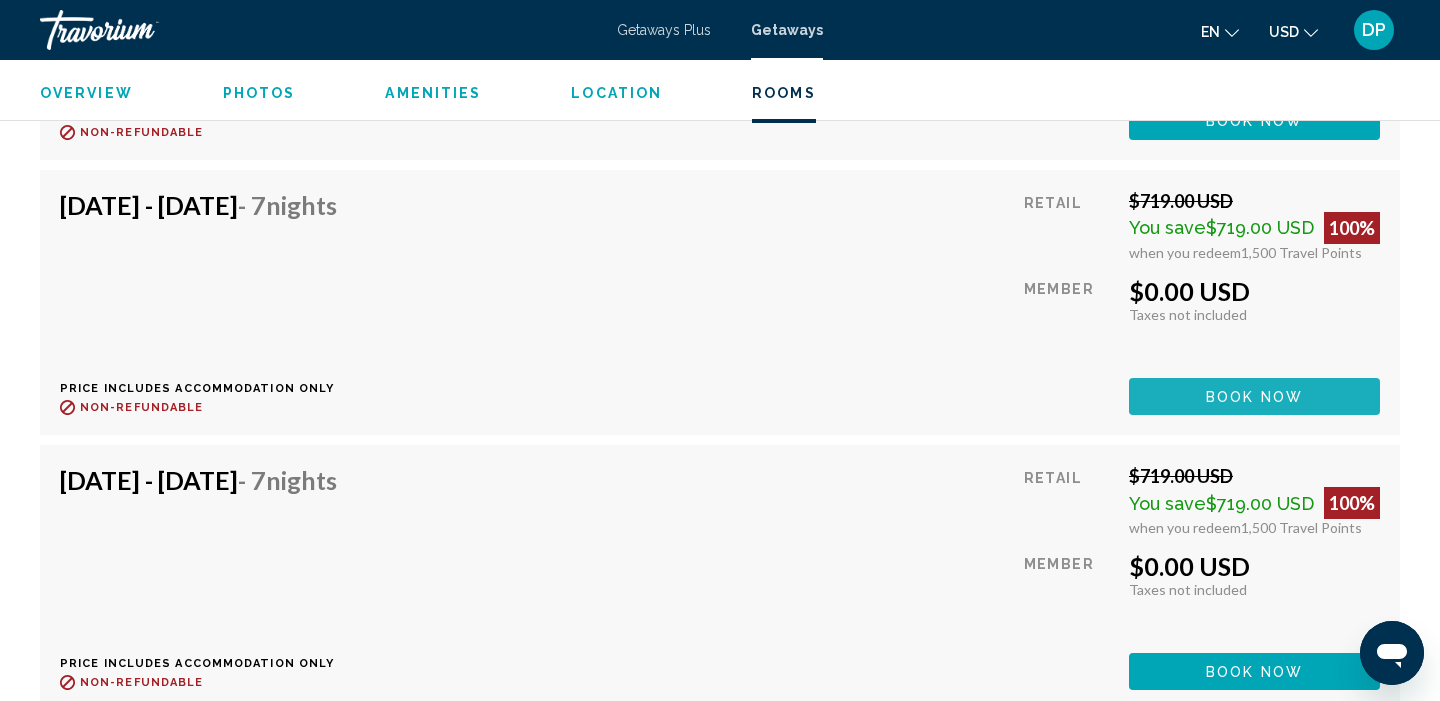 click on "Book now" at bounding box center [1254, 397] 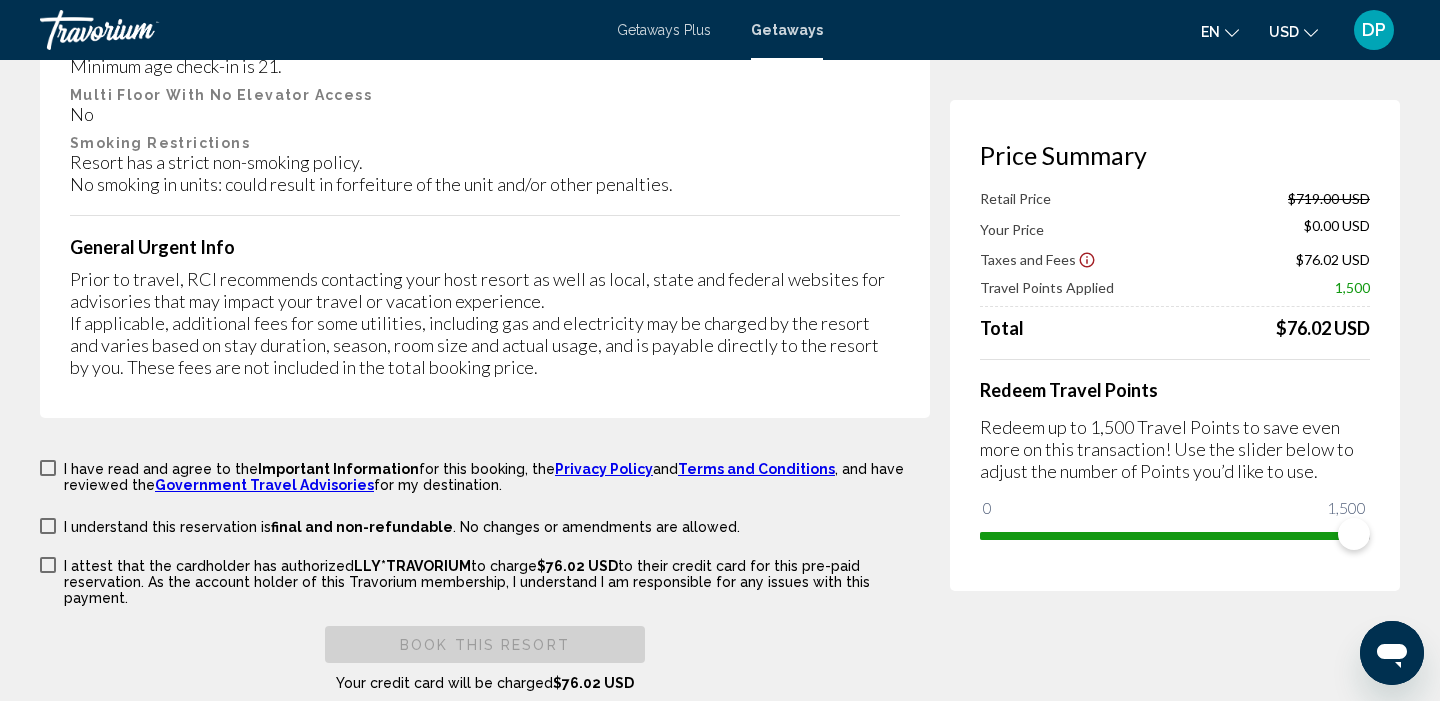 scroll, scrollTop: 3565, scrollLeft: 0, axis: vertical 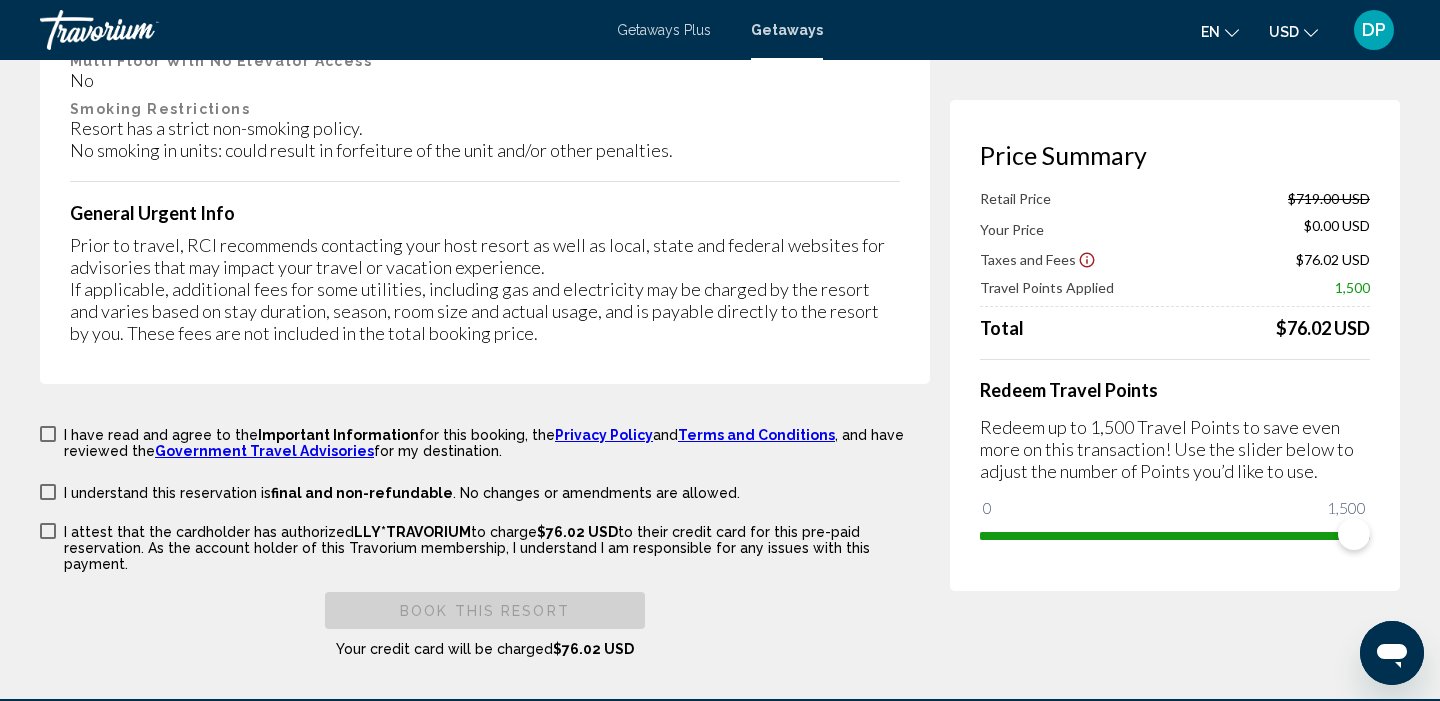 click on "DP" at bounding box center [1374, 30] 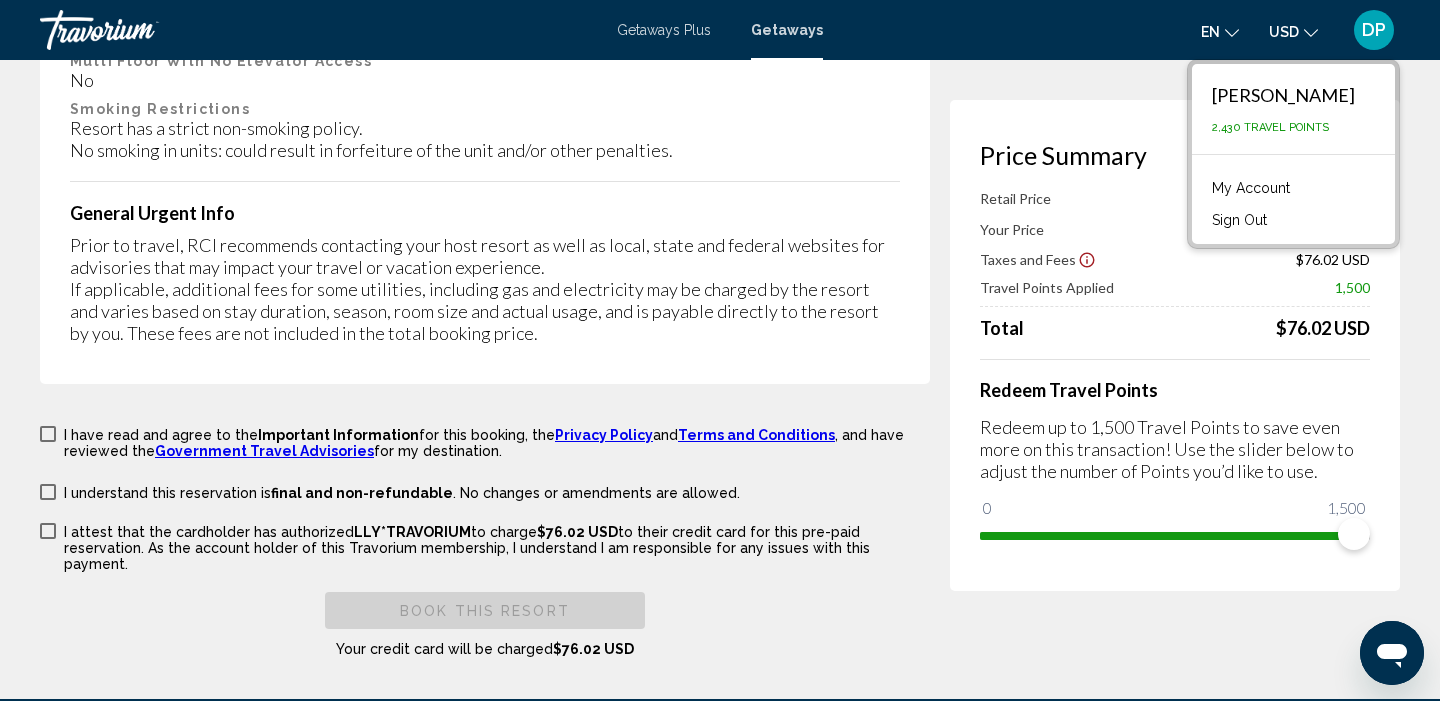 click on "My Account" at bounding box center (1251, 188) 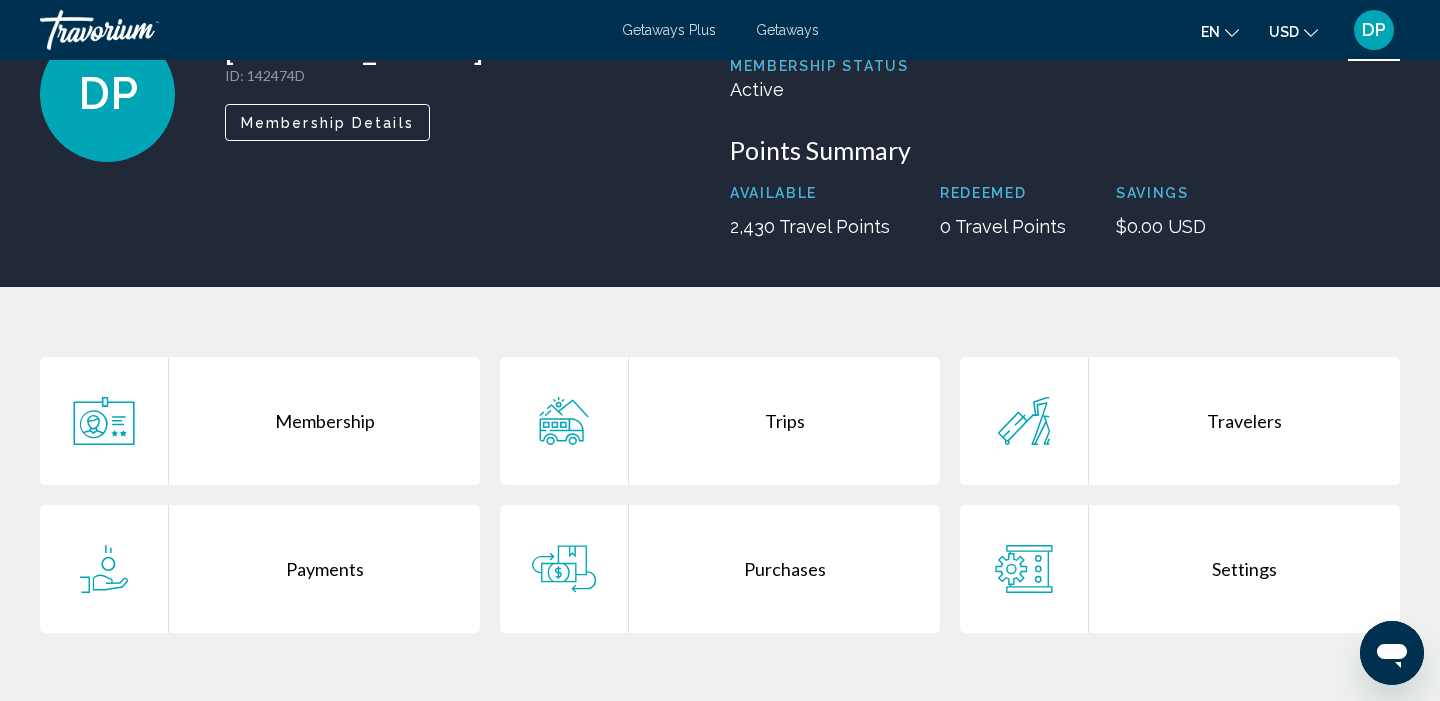 scroll, scrollTop: 186, scrollLeft: 0, axis: vertical 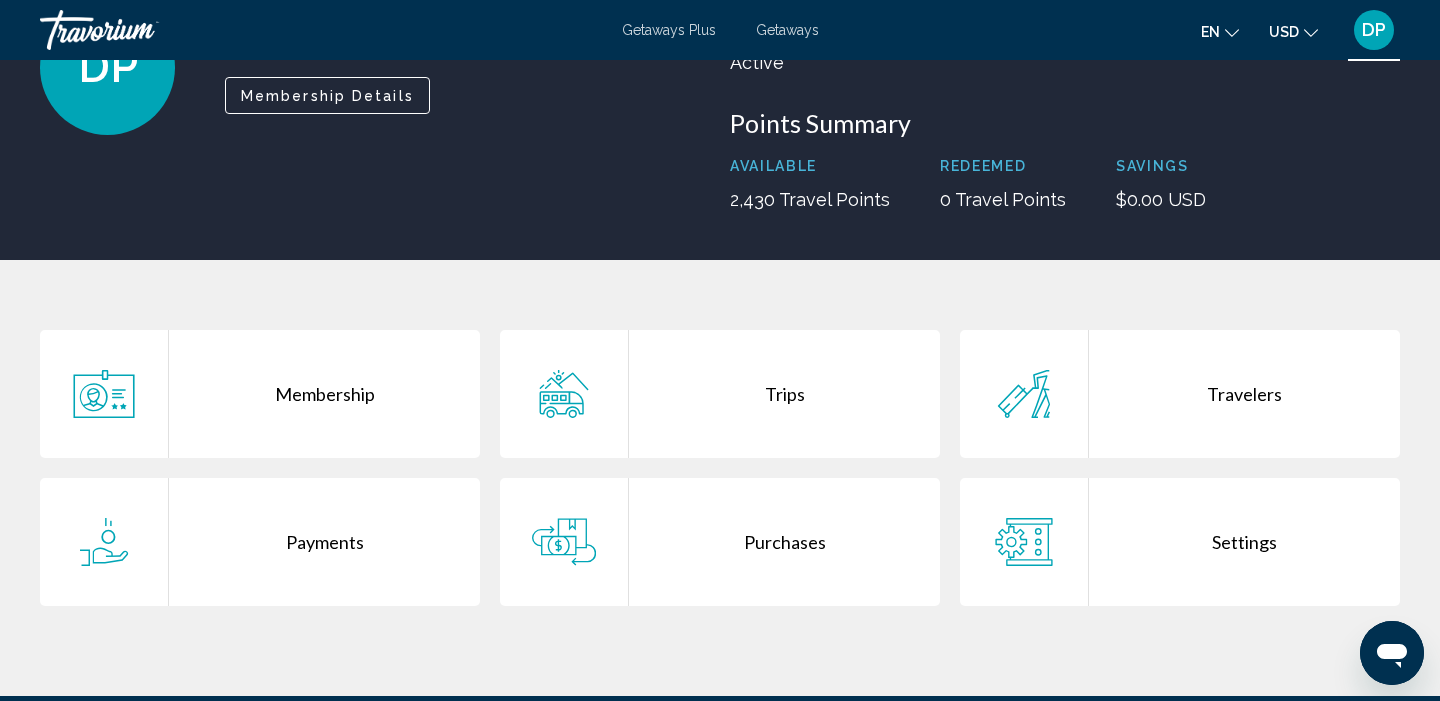 click on "Trips" at bounding box center (784, 394) 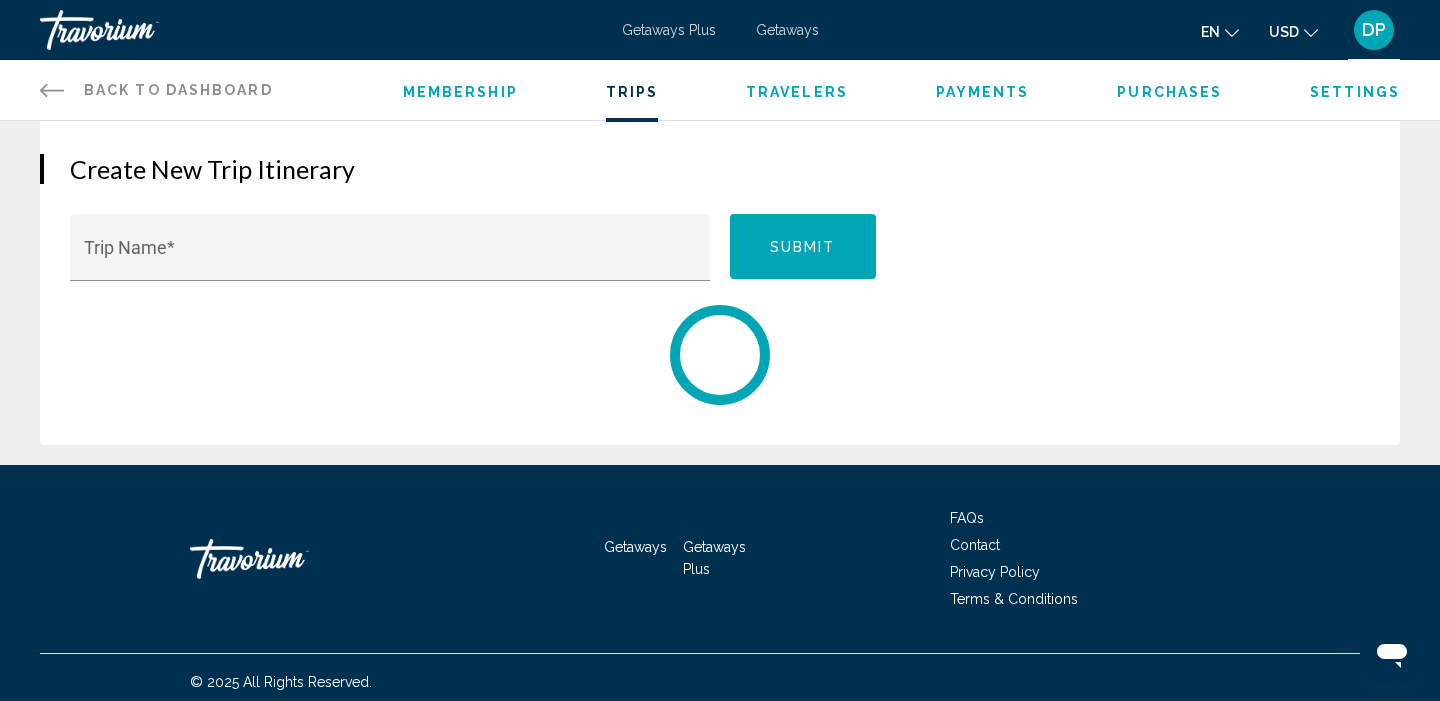 scroll, scrollTop: 0, scrollLeft: 0, axis: both 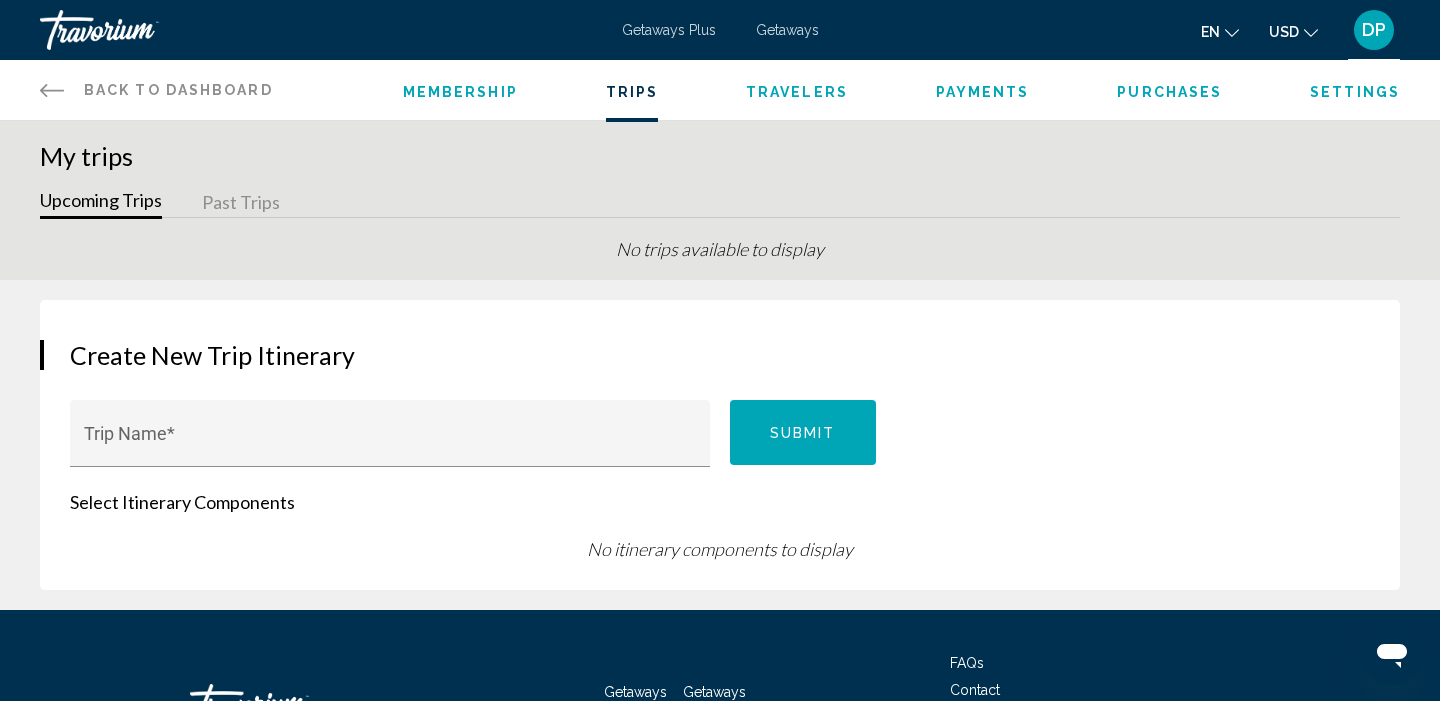 click on "Past Trips" at bounding box center [241, 203] 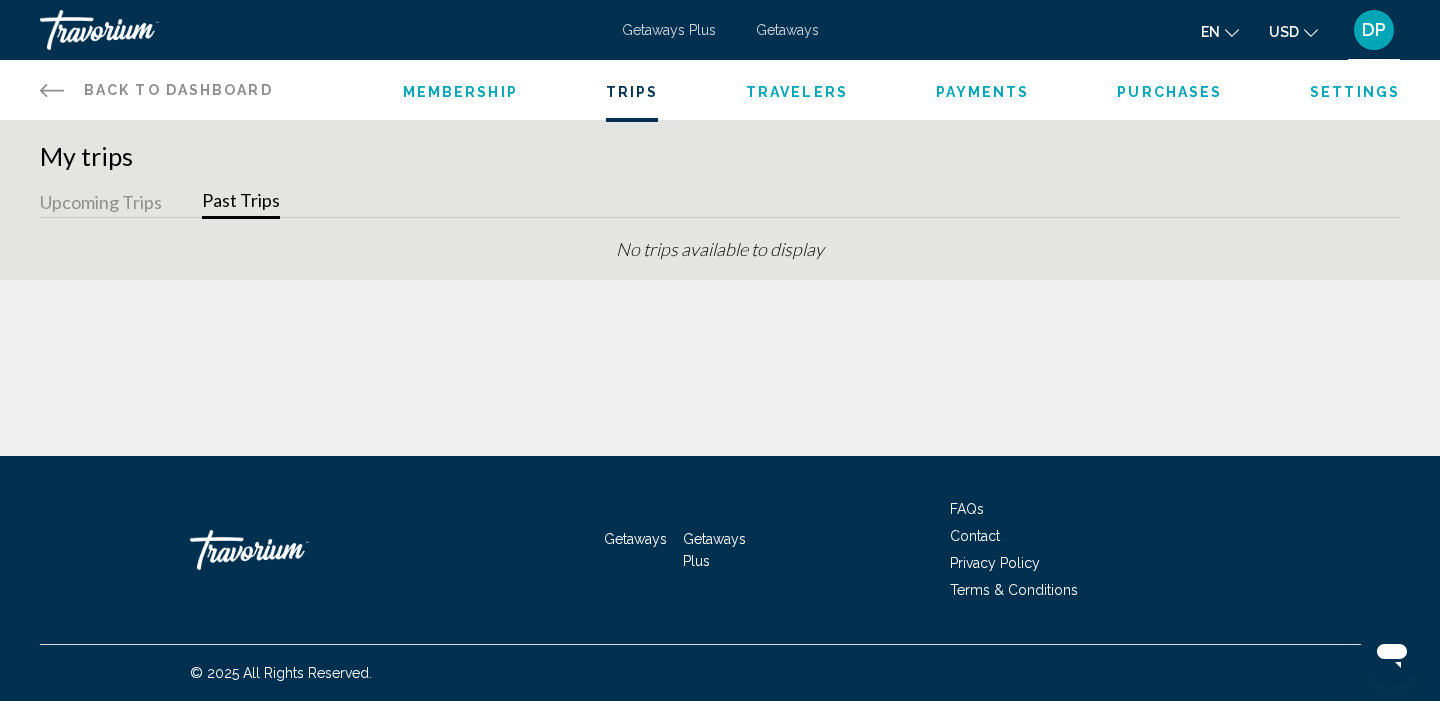 click on "Upcoming Trips" at bounding box center (101, 203) 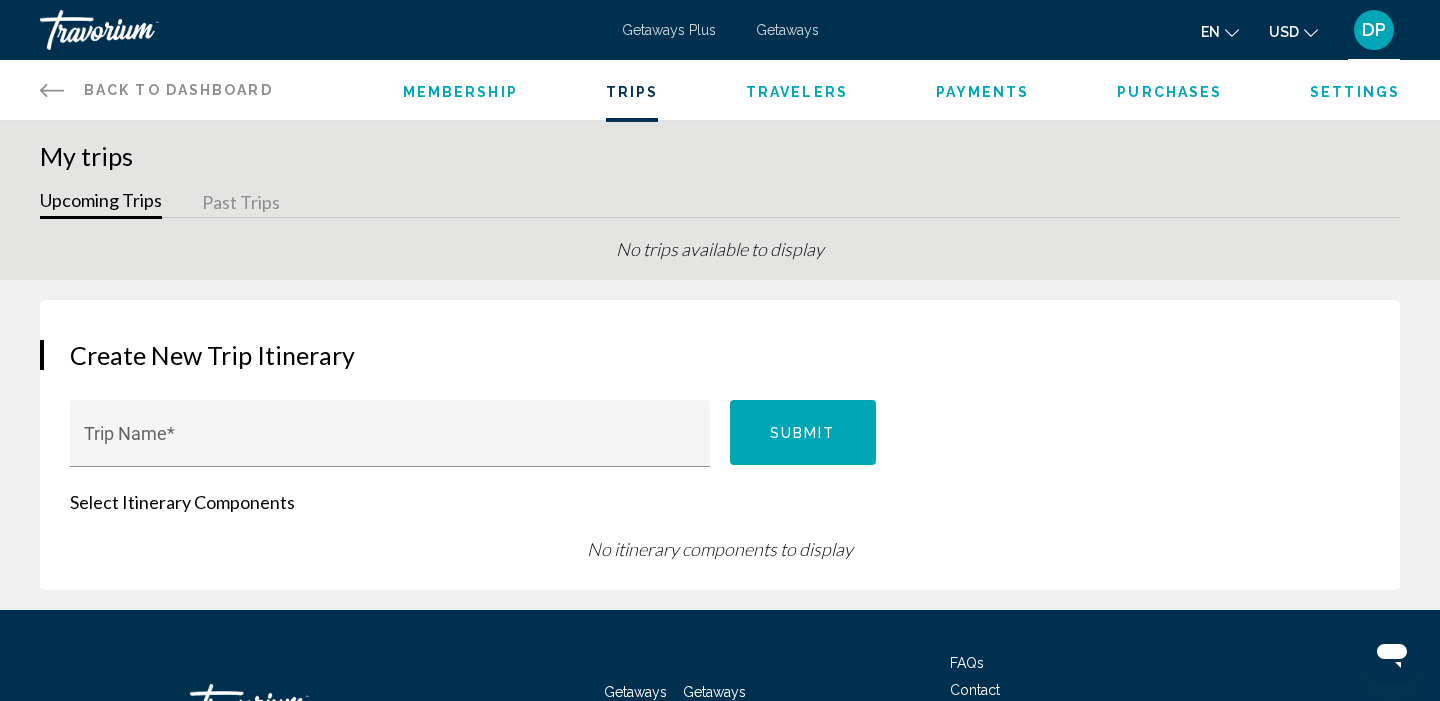click on "Getaways Plus" at bounding box center [669, 30] 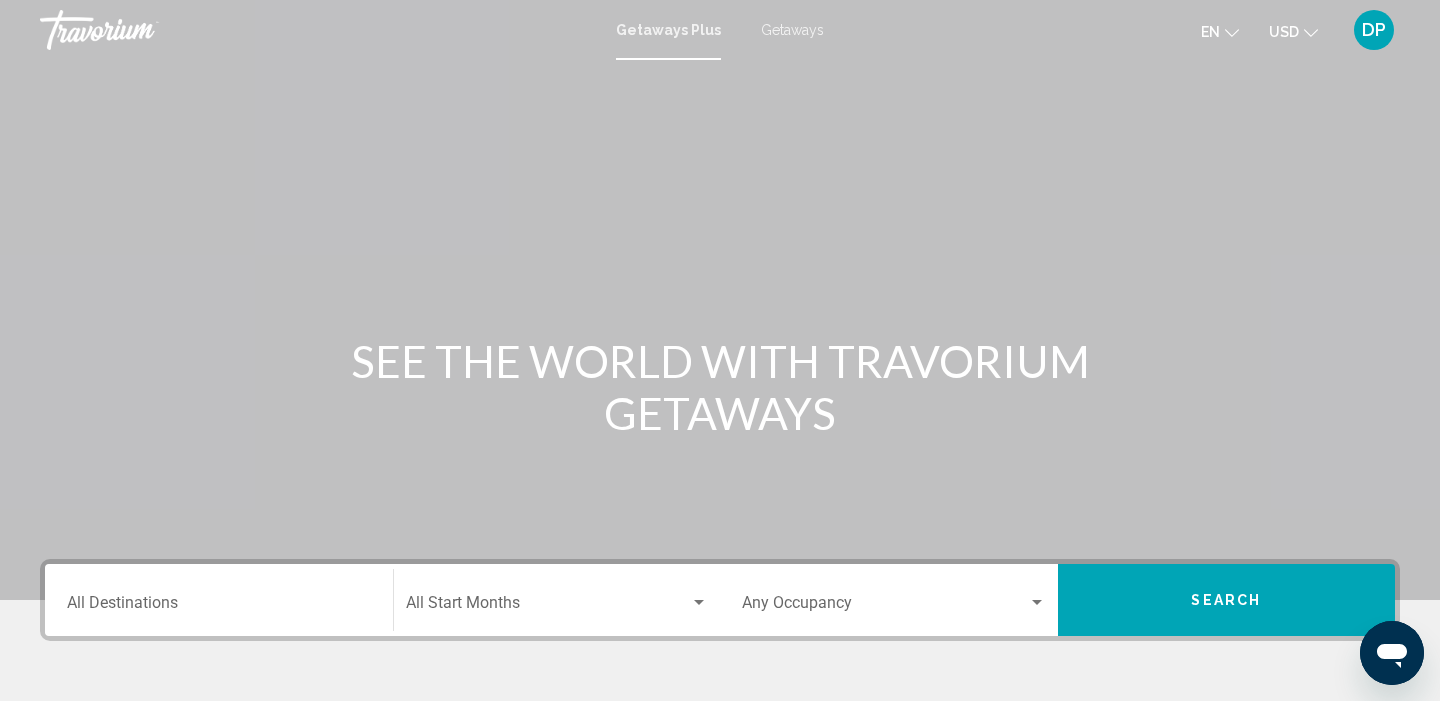 click on "Destination All Destinations" at bounding box center [219, 600] 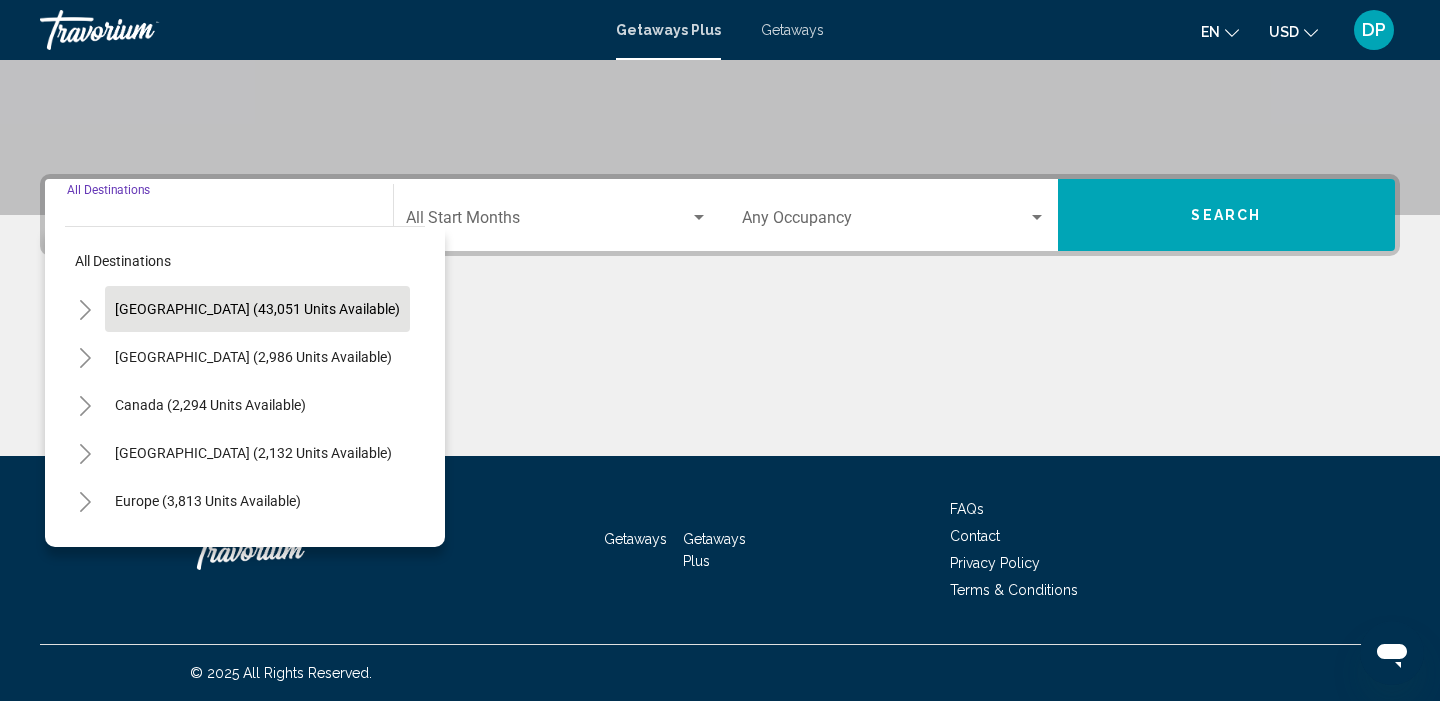 click on "United States (43,051 units available)" at bounding box center (253, 357) 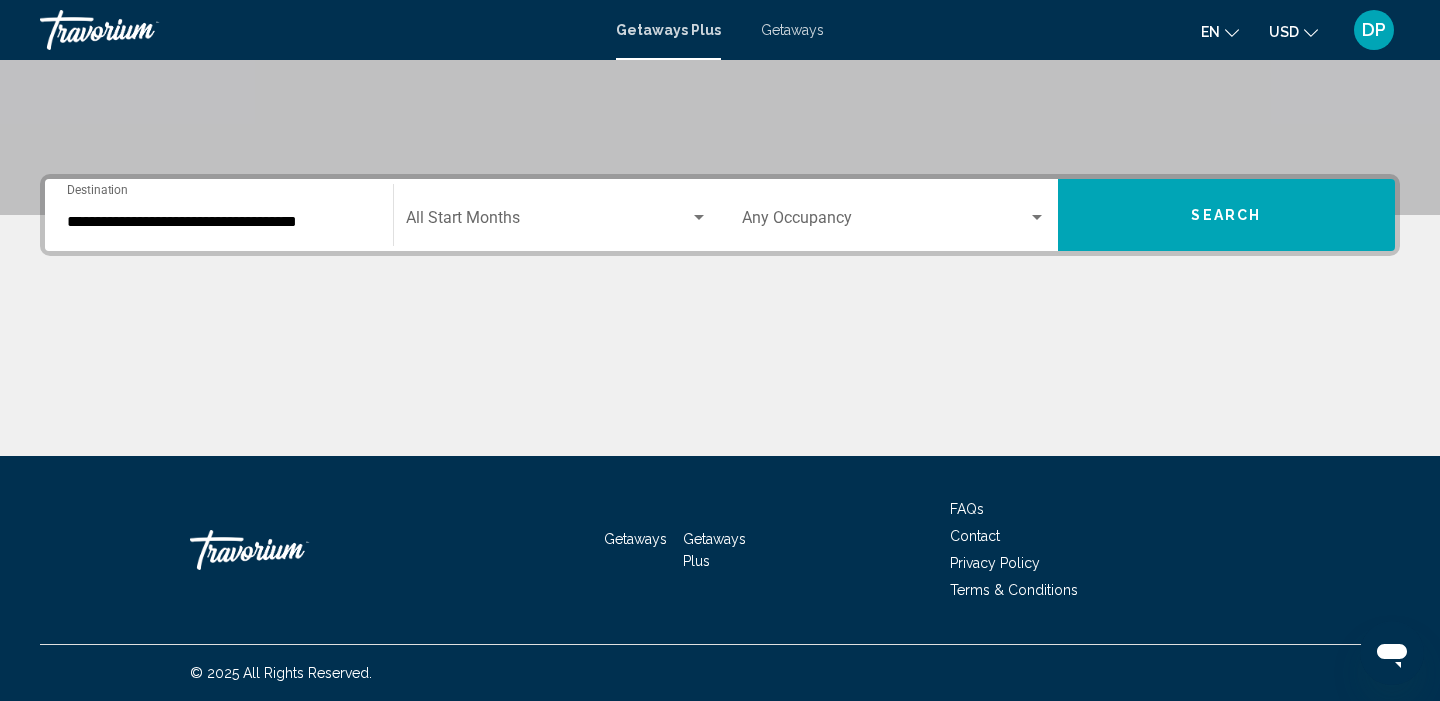 click on "Start Month All Start Months" 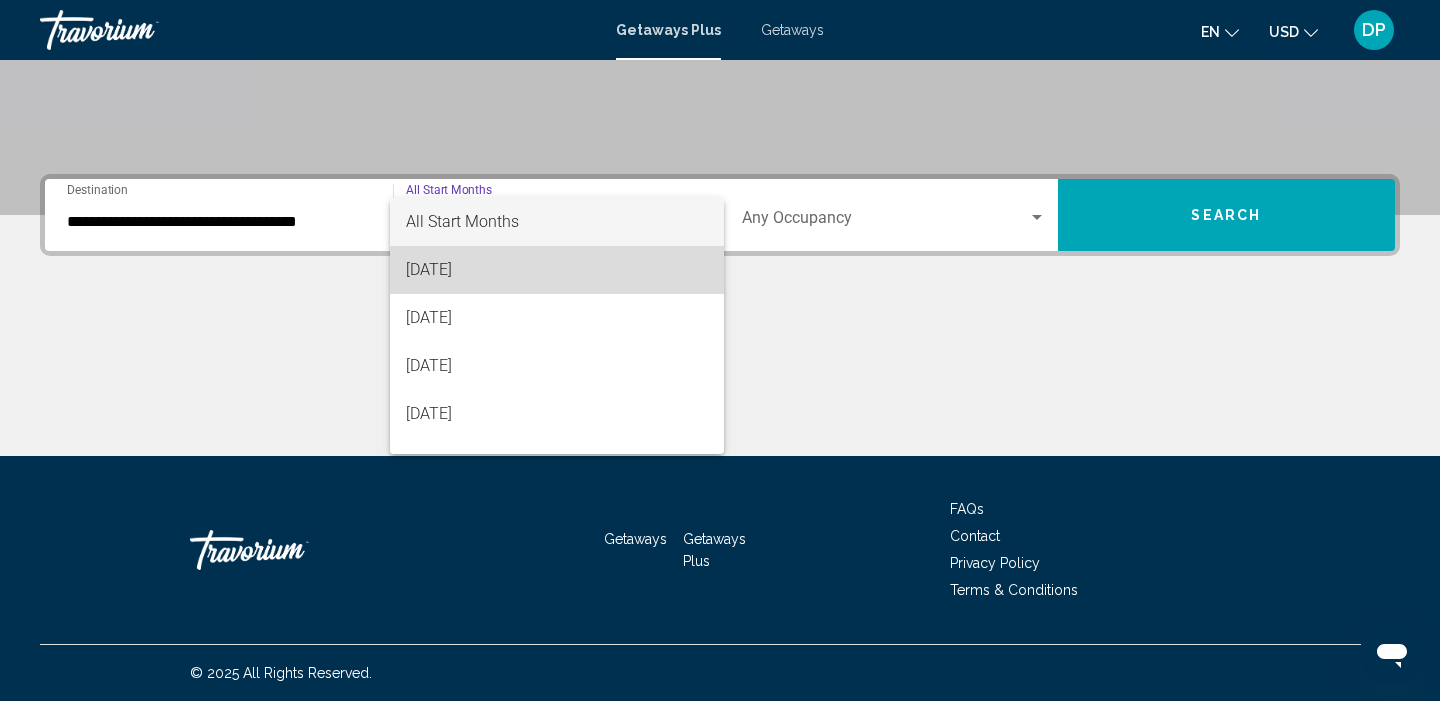 click on "[DATE]" at bounding box center (557, 270) 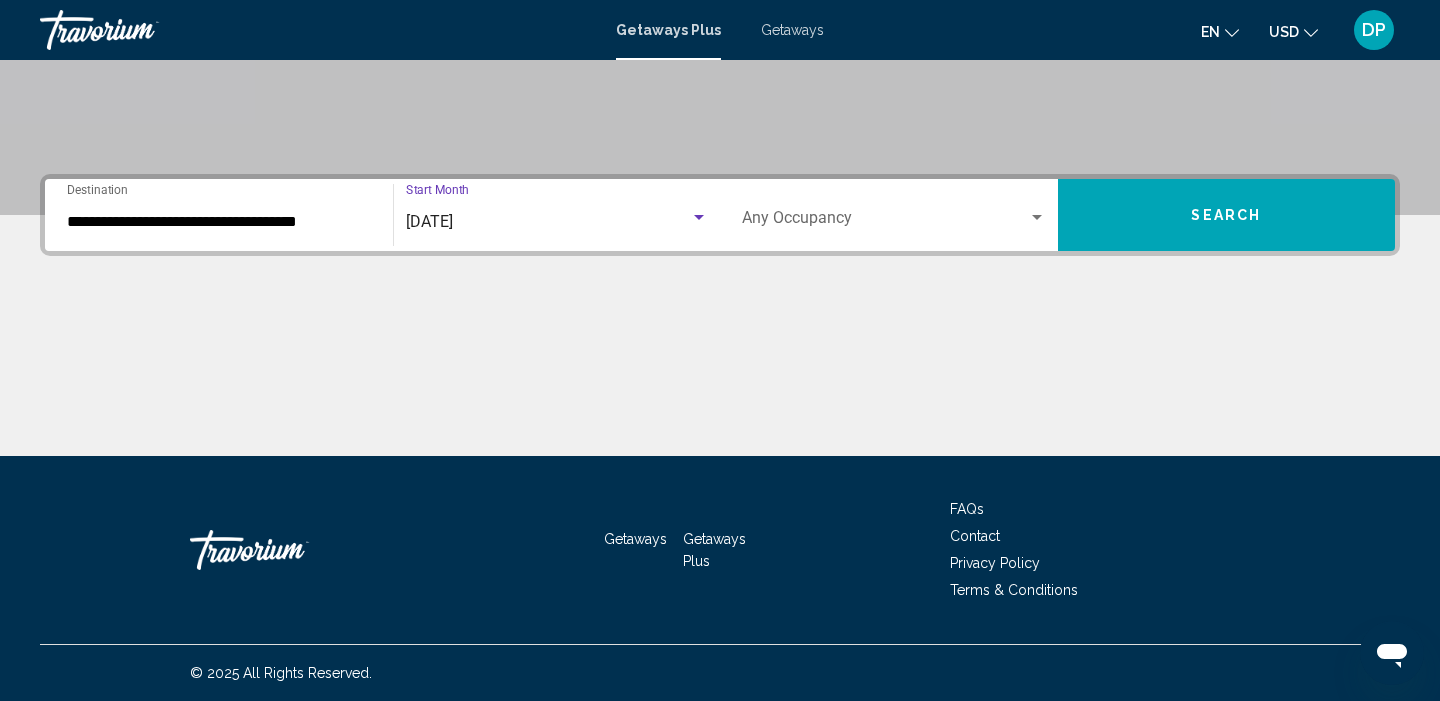 click on "Search" at bounding box center (1226, 216) 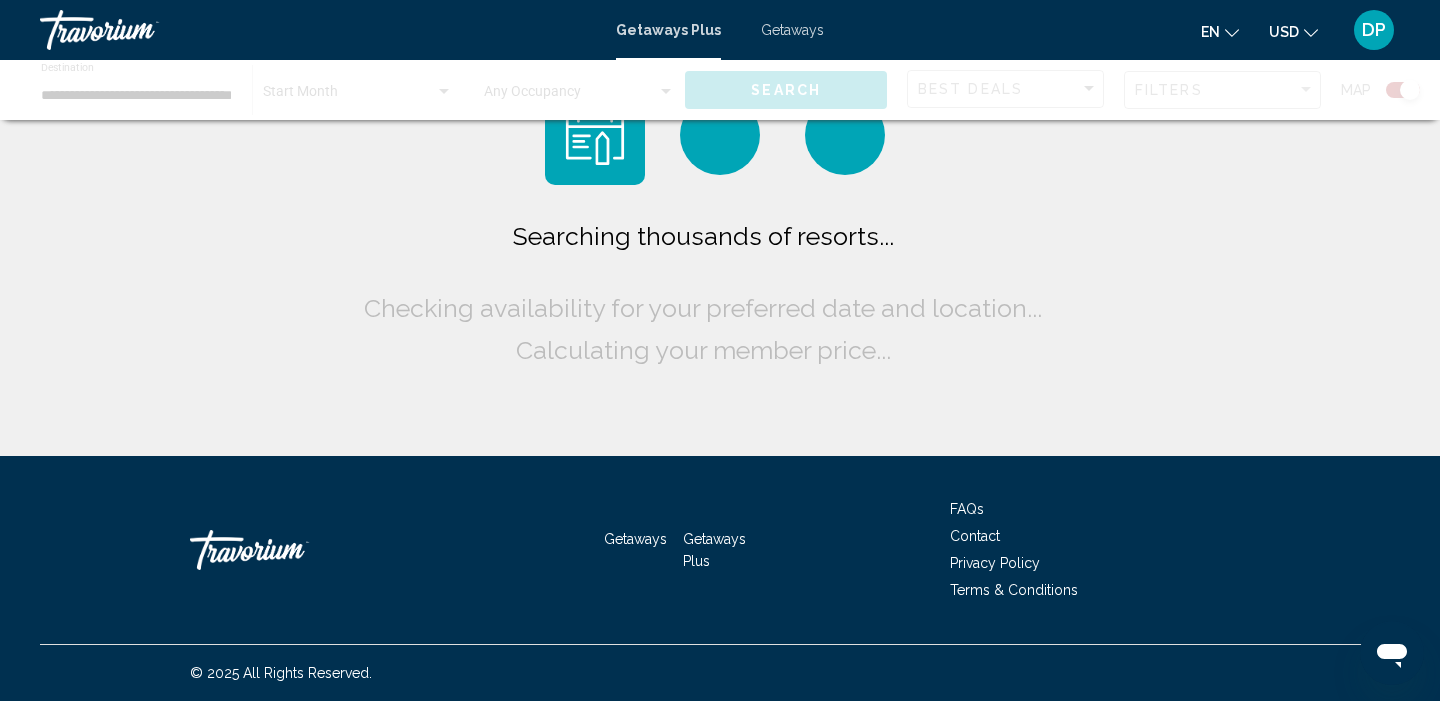 scroll, scrollTop: 0, scrollLeft: 0, axis: both 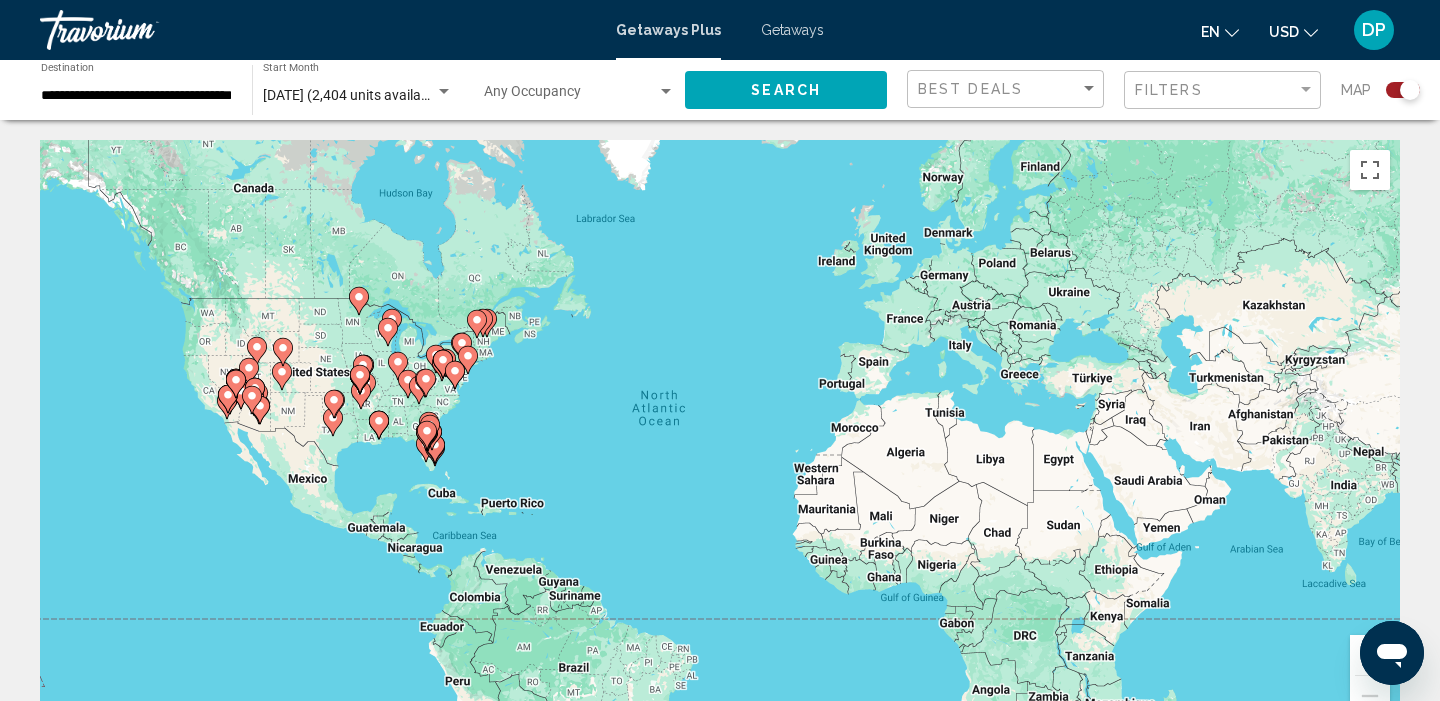 click at bounding box center [1370, 655] 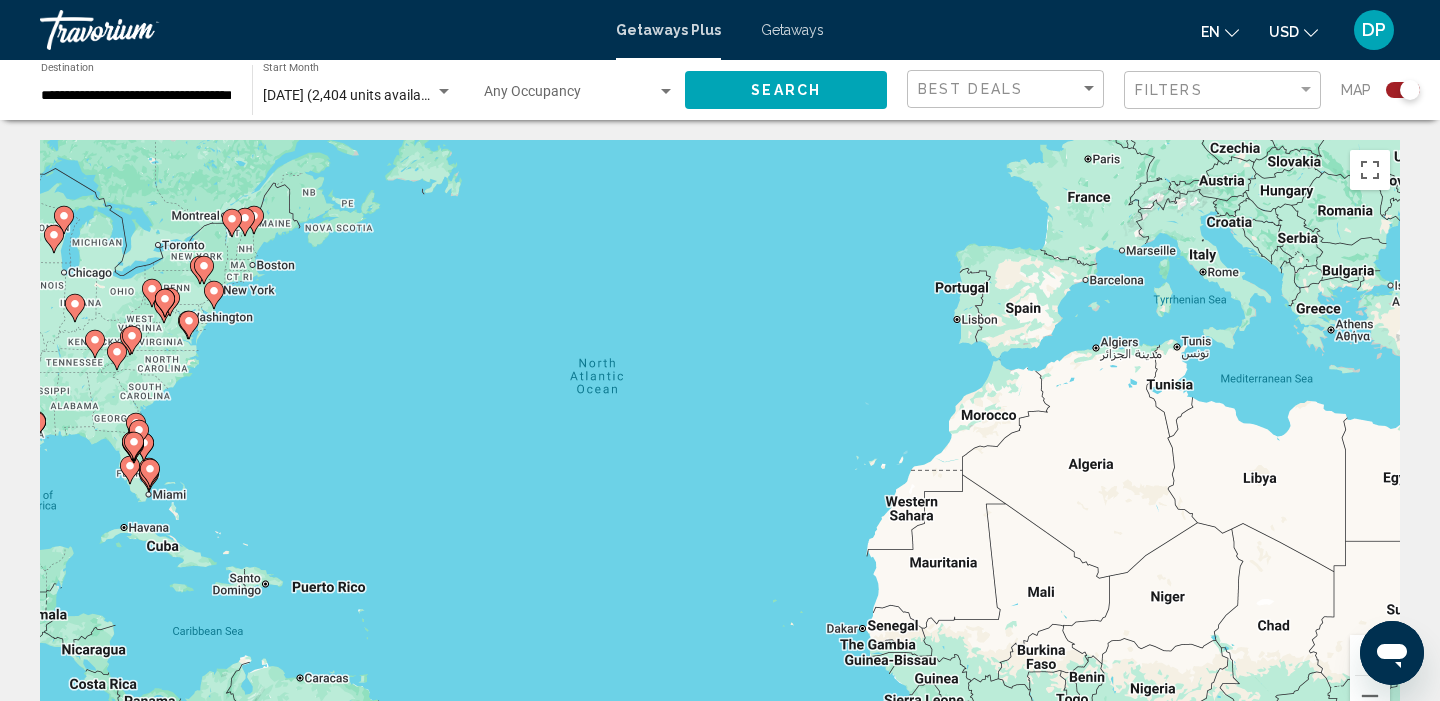 scroll, scrollTop: 1, scrollLeft: 0, axis: vertical 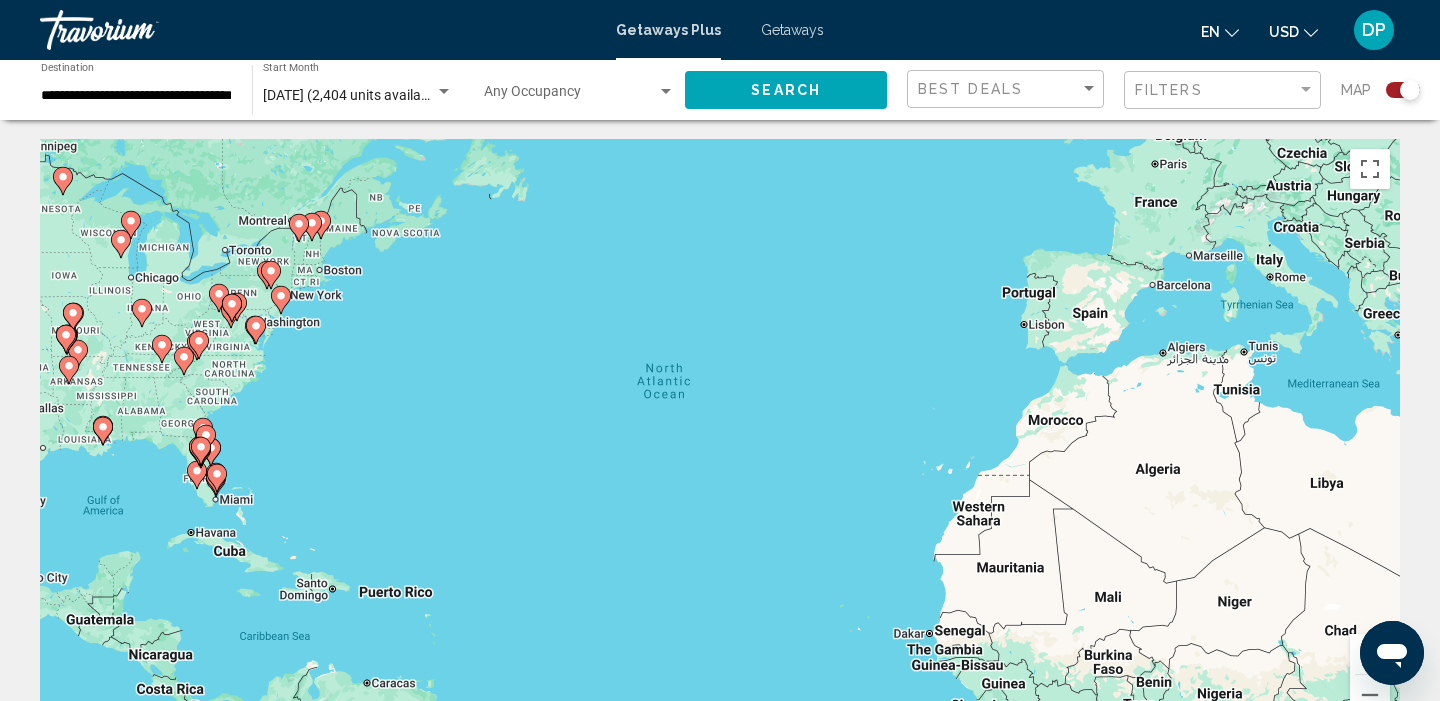 drag, startPoint x: 379, startPoint y: 367, endPoint x: 504, endPoint y: 380, distance: 125.67418 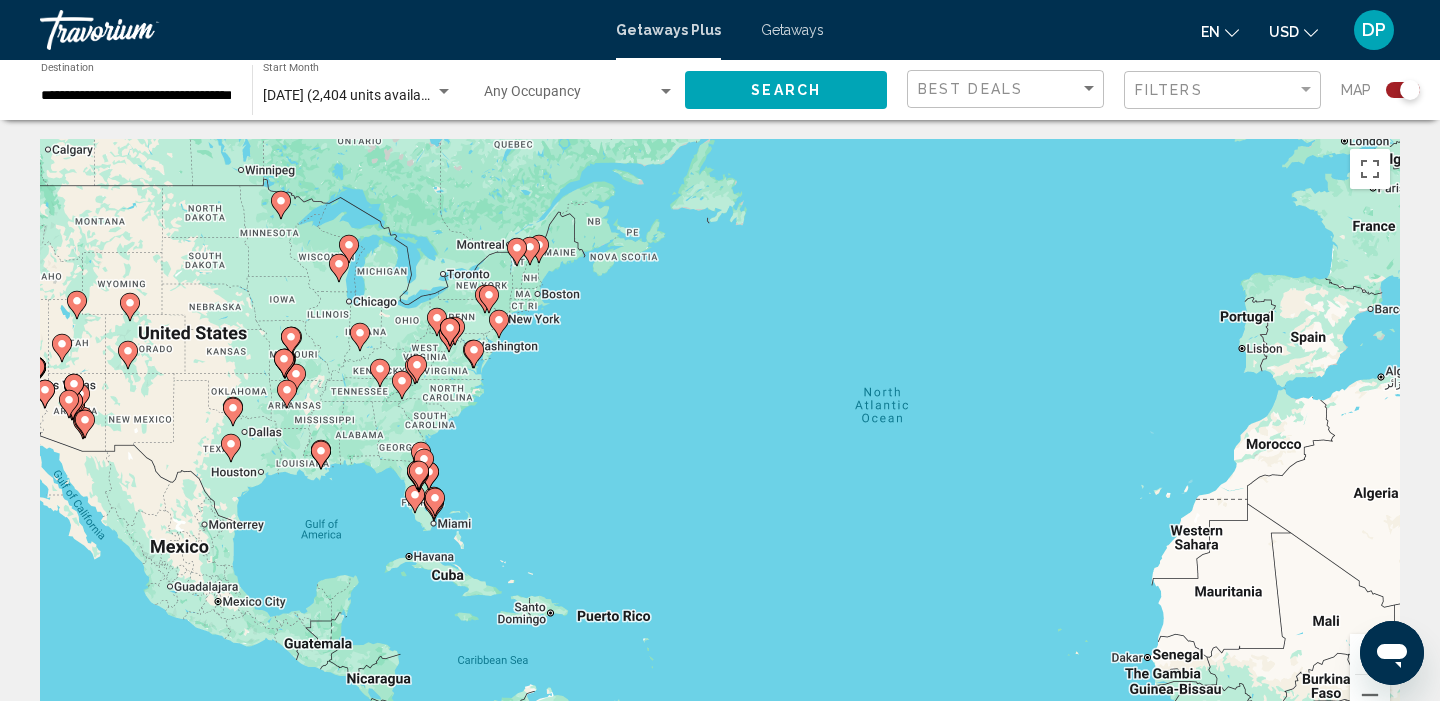 drag, startPoint x: 187, startPoint y: 388, endPoint x: 312, endPoint y: 397, distance: 125.32358 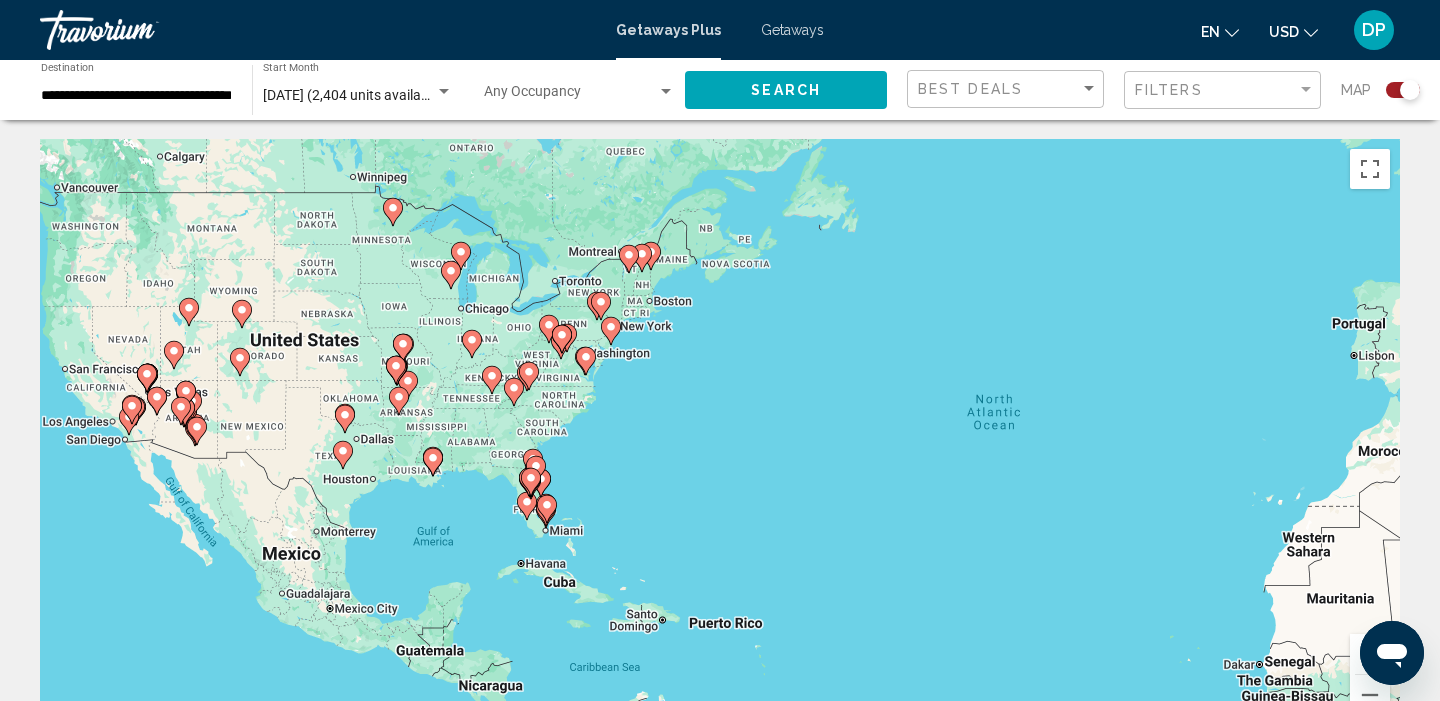 drag, startPoint x: 107, startPoint y: 427, endPoint x: 213, endPoint y: 434, distance: 106.23088 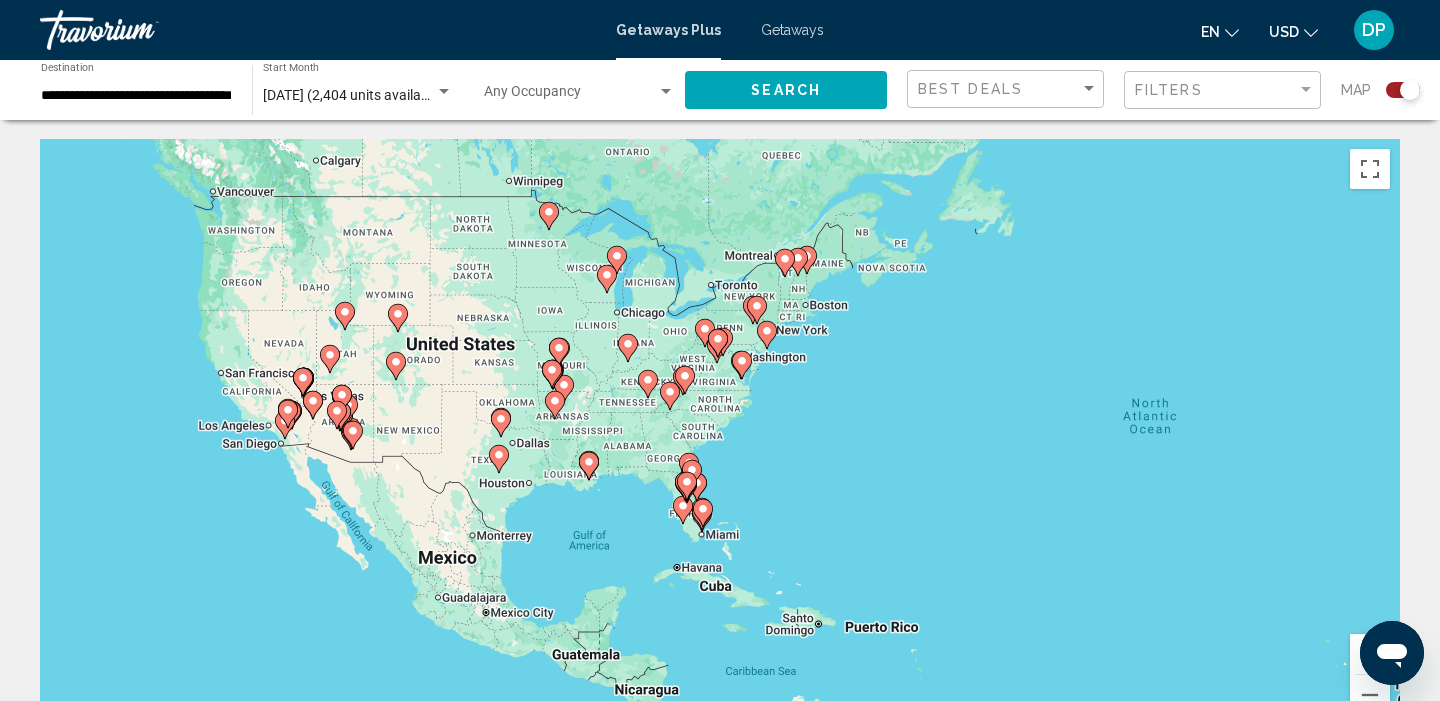 drag, startPoint x: 215, startPoint y: 434, endPoint x: 378, endPoint y: 438, distance: 163.04907 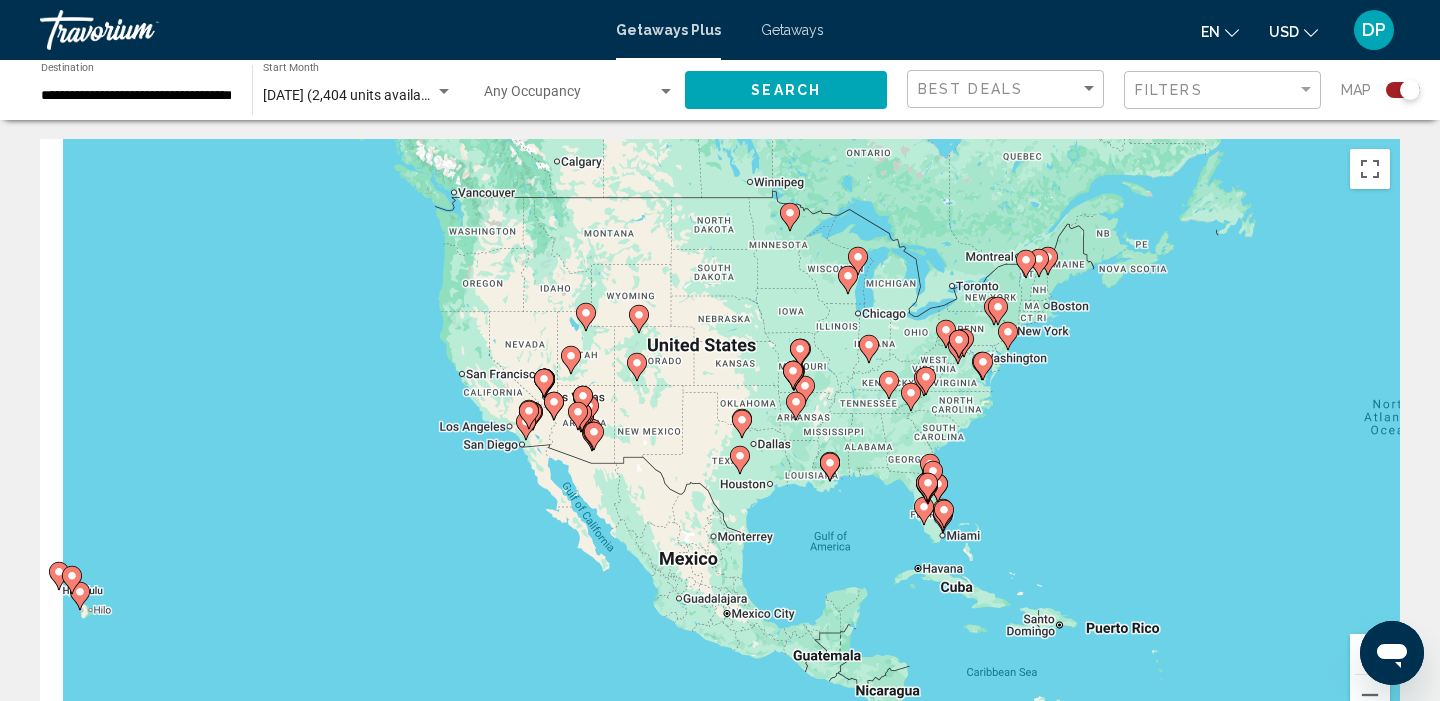 drag, startPoint x: 496, startPoint y: 391, endPoint x: 750, endPoint y: 398, distance: 254.09644 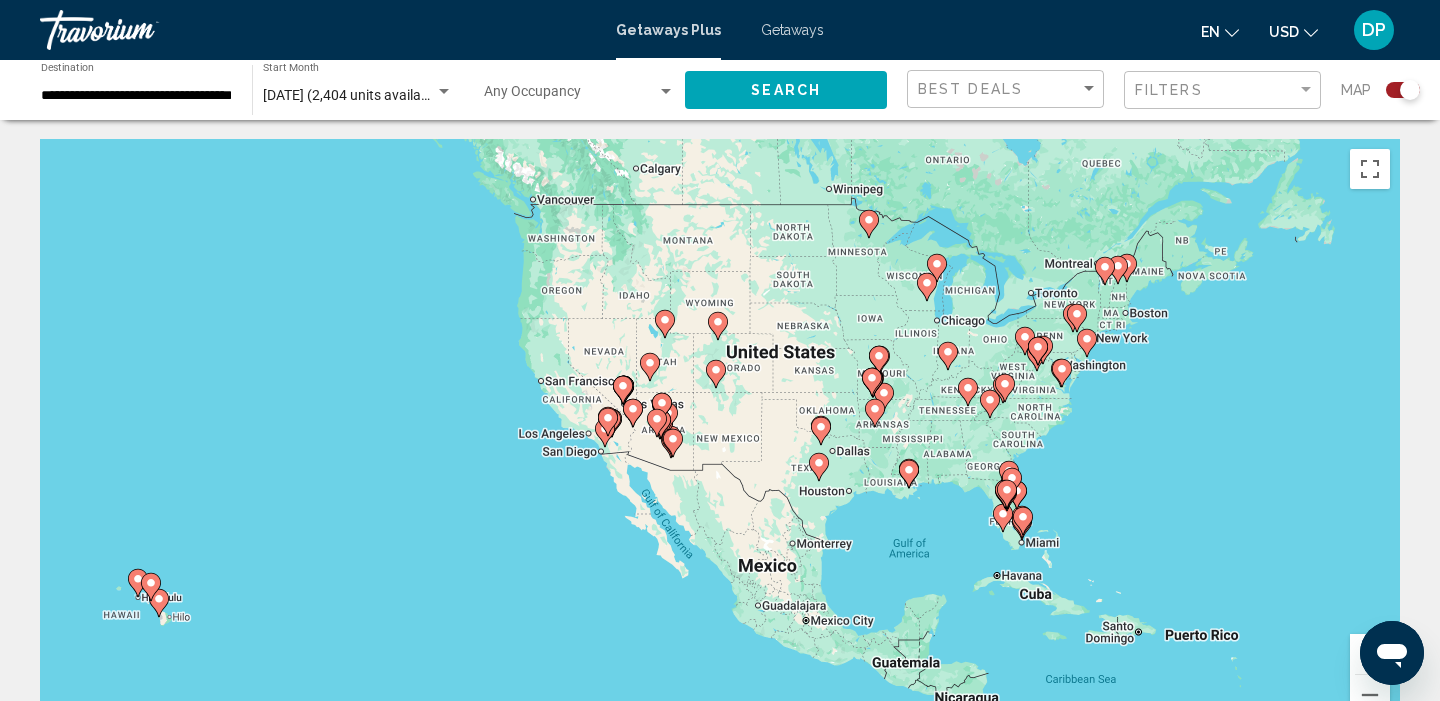 click at bounding box center (1370, 654) 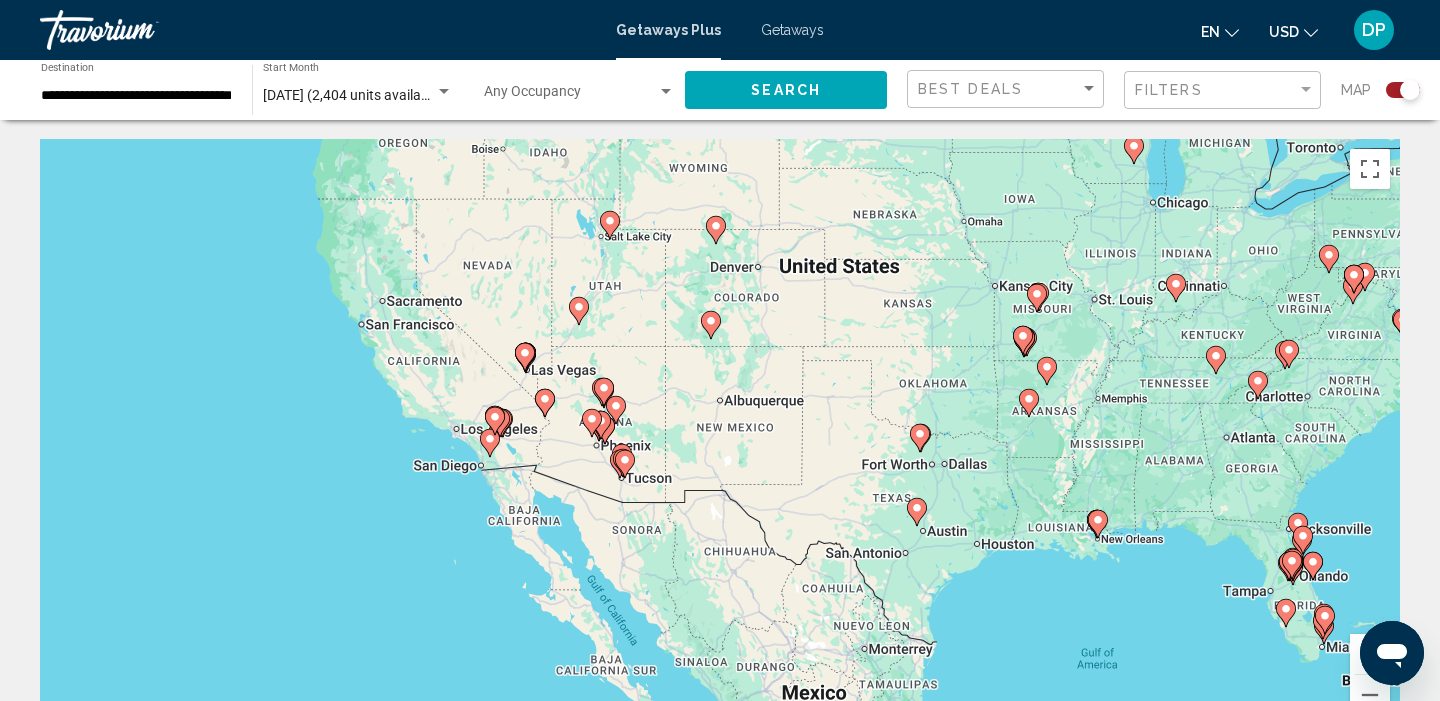 click at bounding box center [1370, 654] 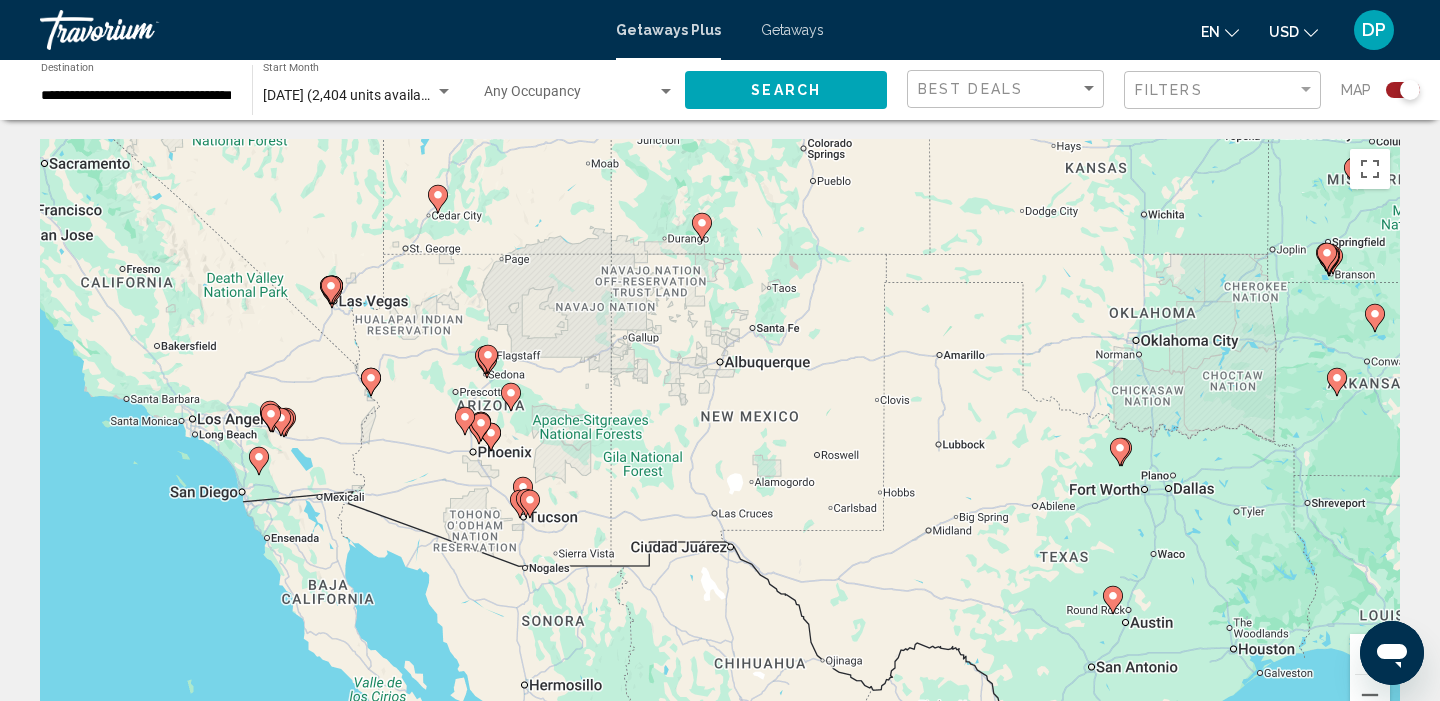 click 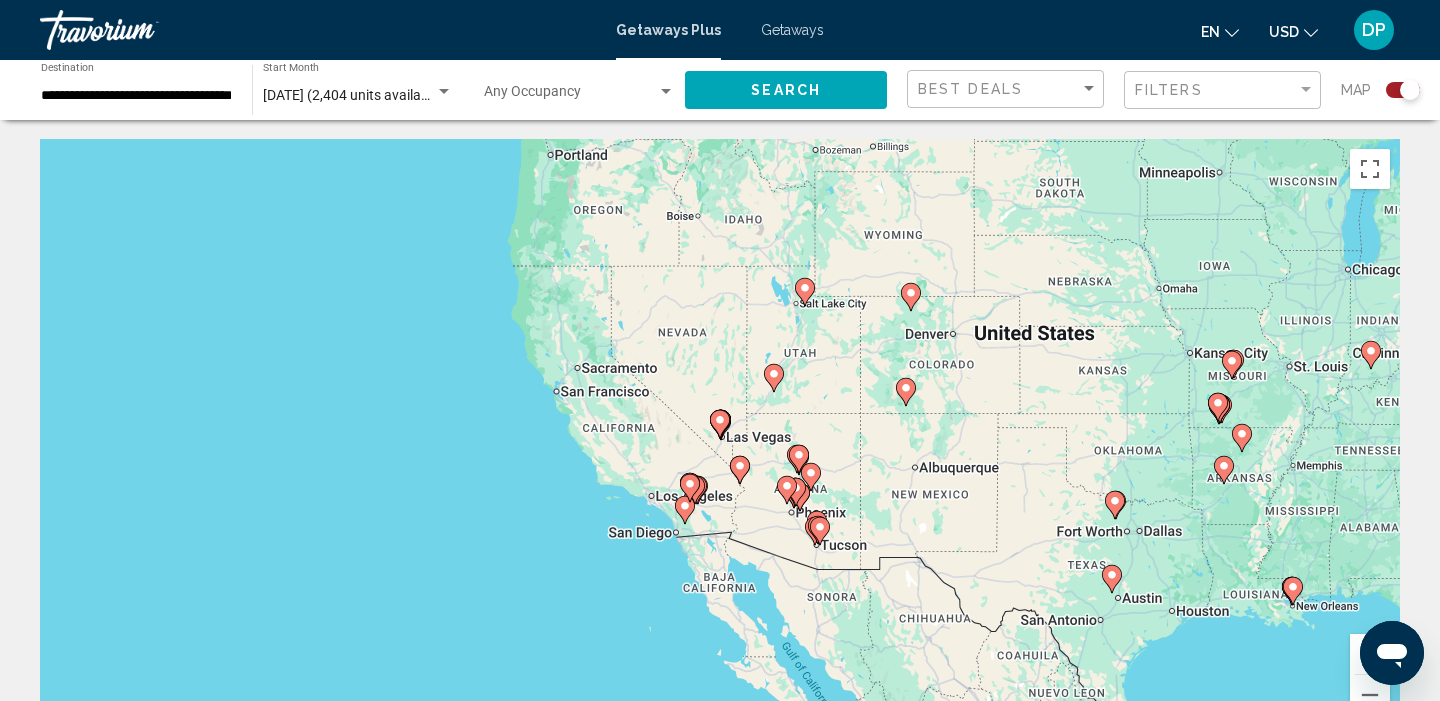 click 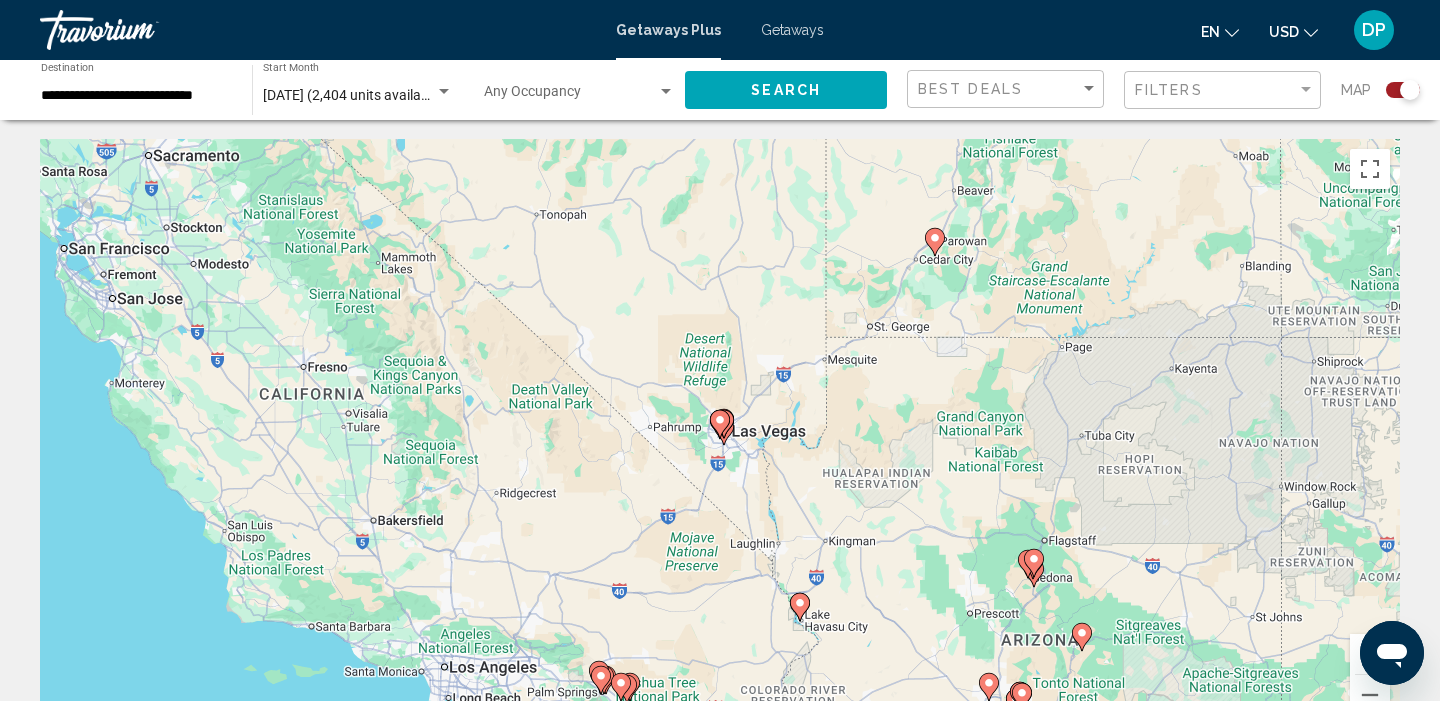 click 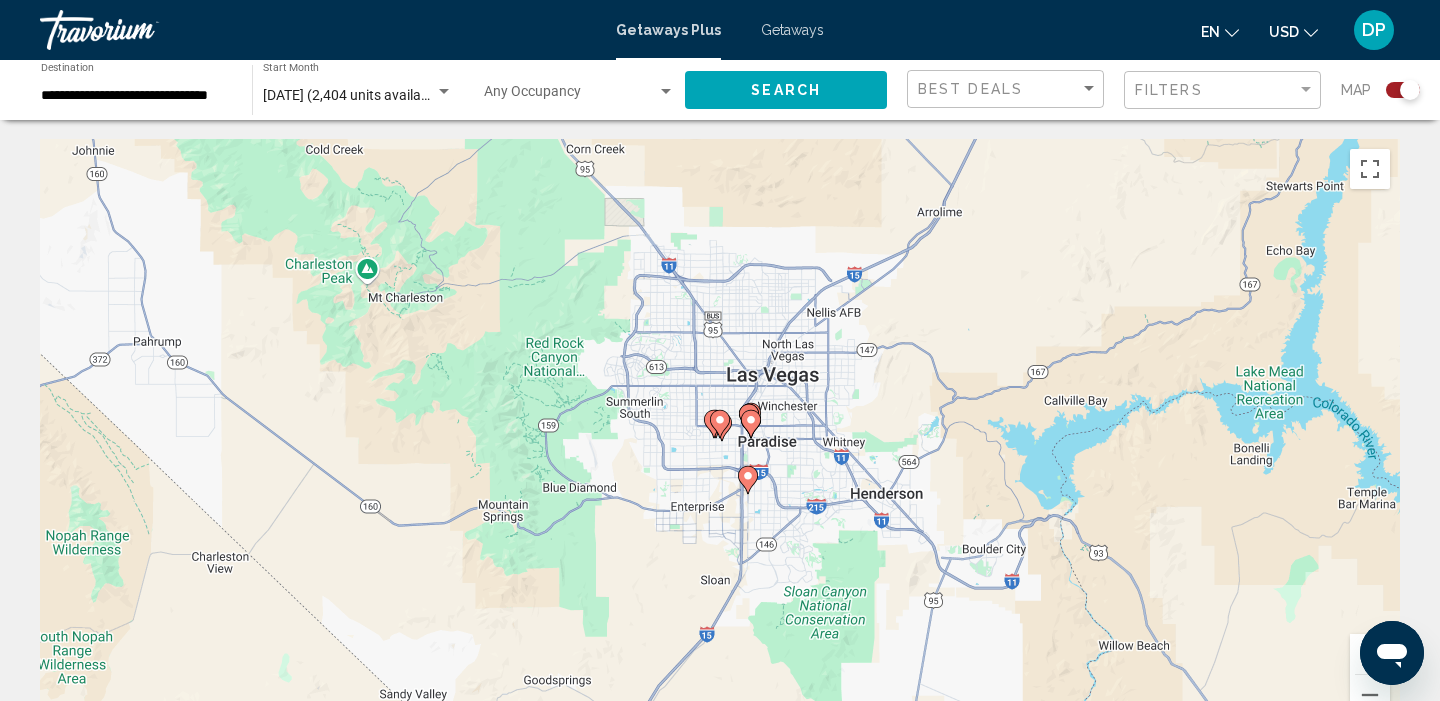 click 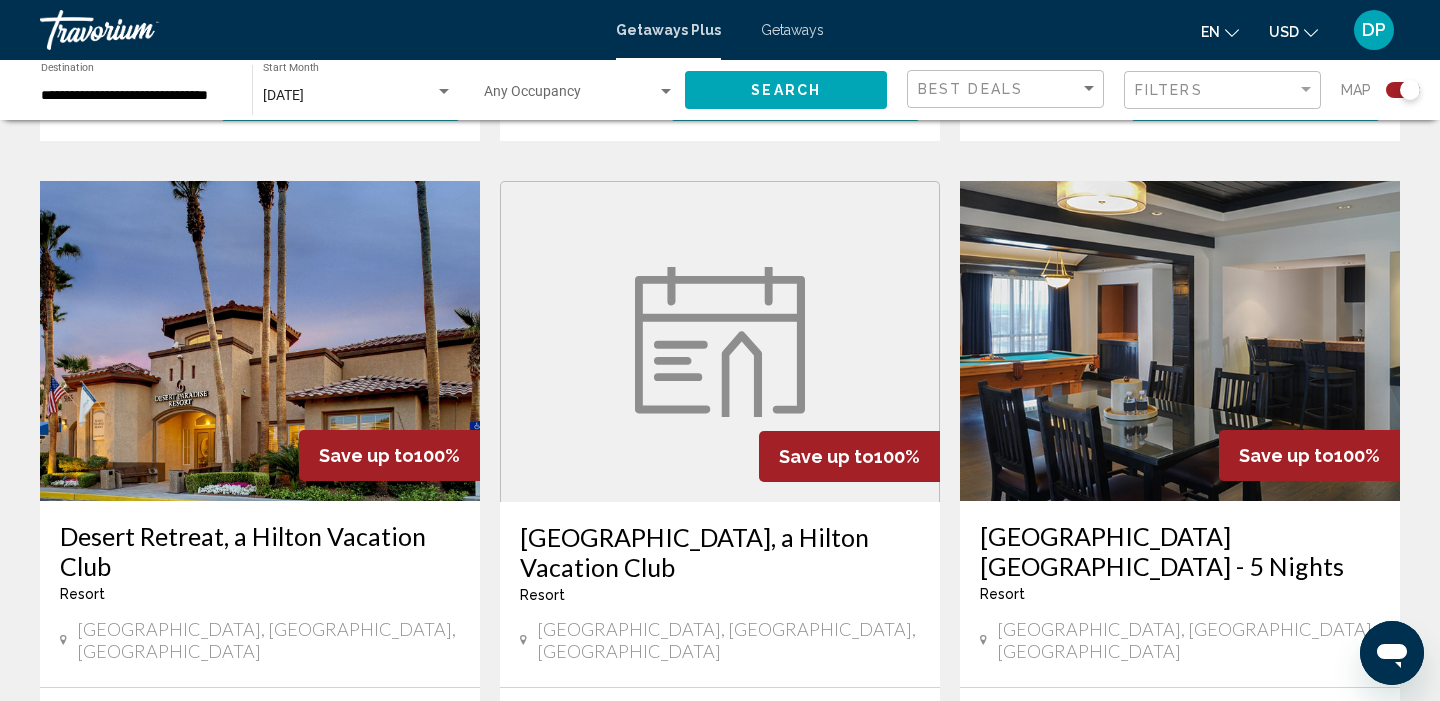 scroll, scrollTop: 2042, scrollLeft: 0, axis: vertical 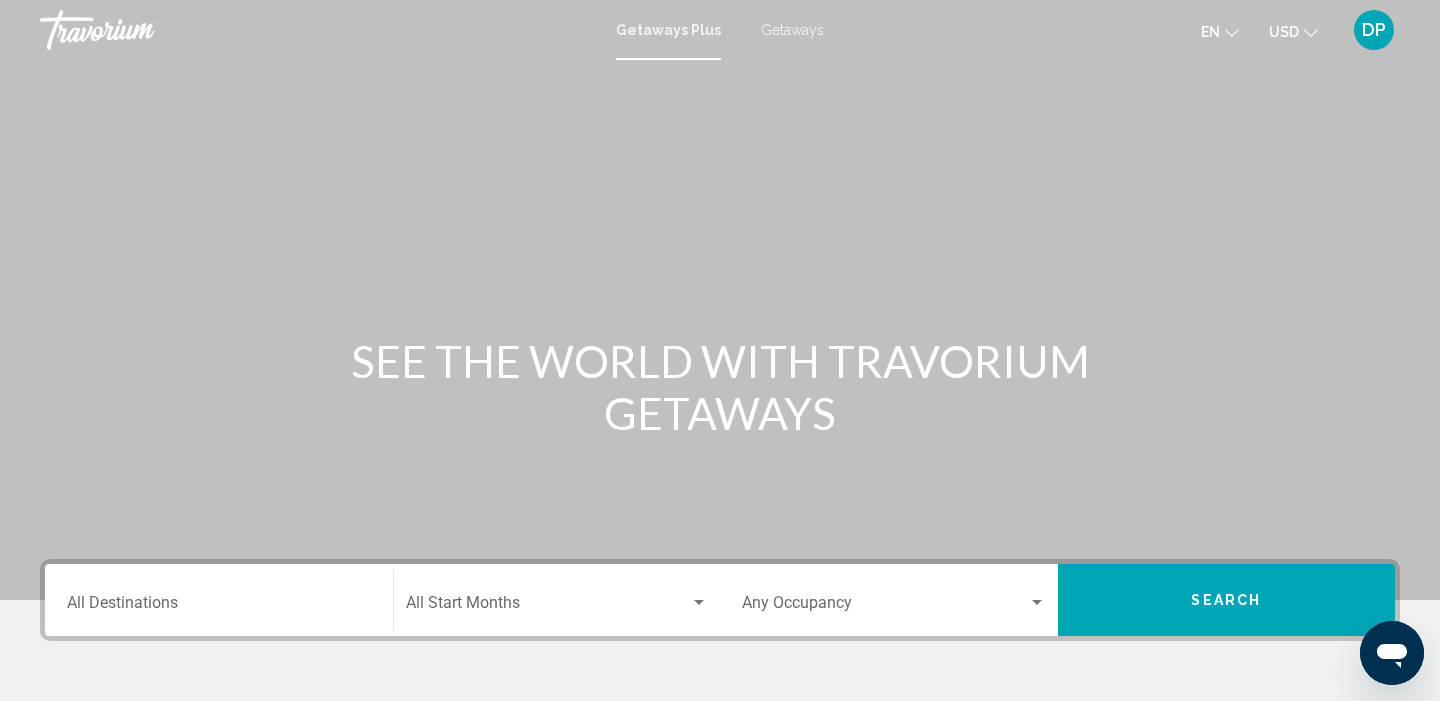 drag, startPoint x: 919, startPoint y: 0, endPoint x: 1380, endPoint y: 31, distance: 462.04114 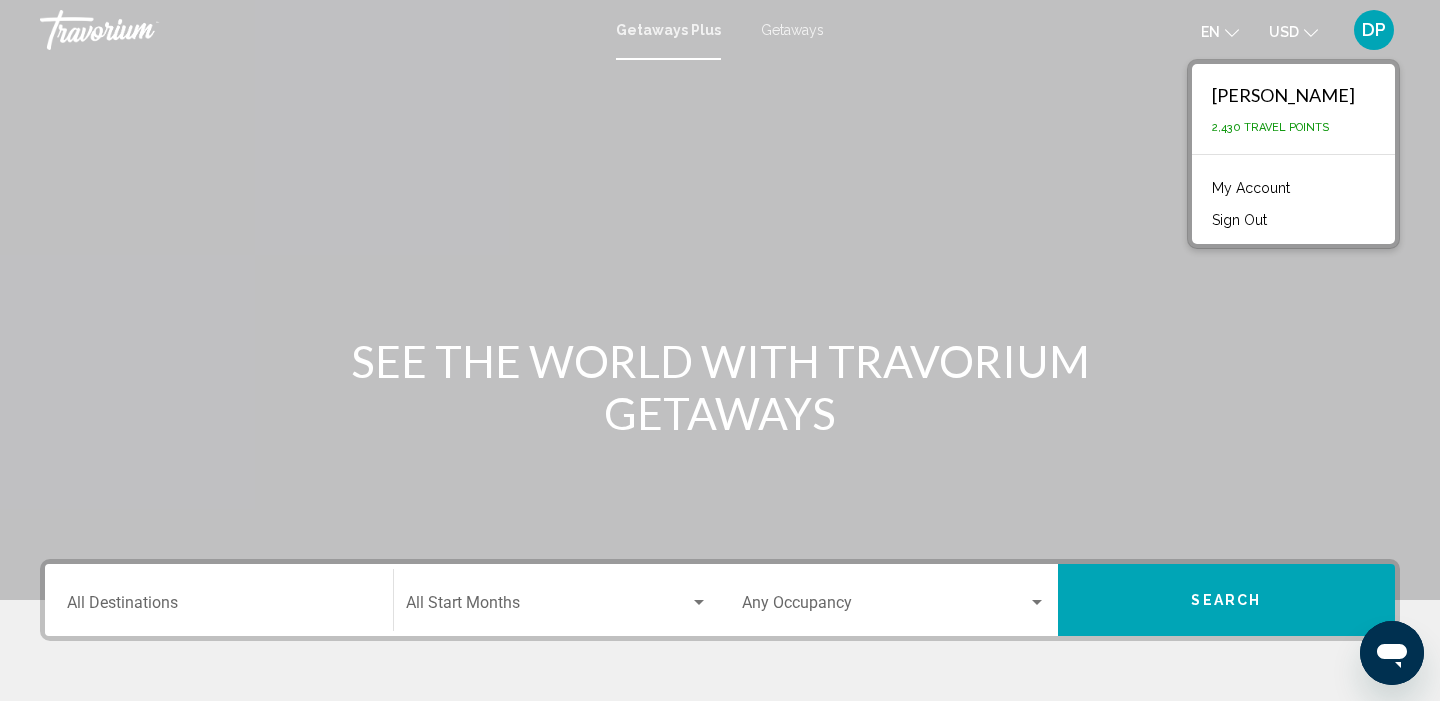 click on "My Account" at bounding box center (1251, 188) 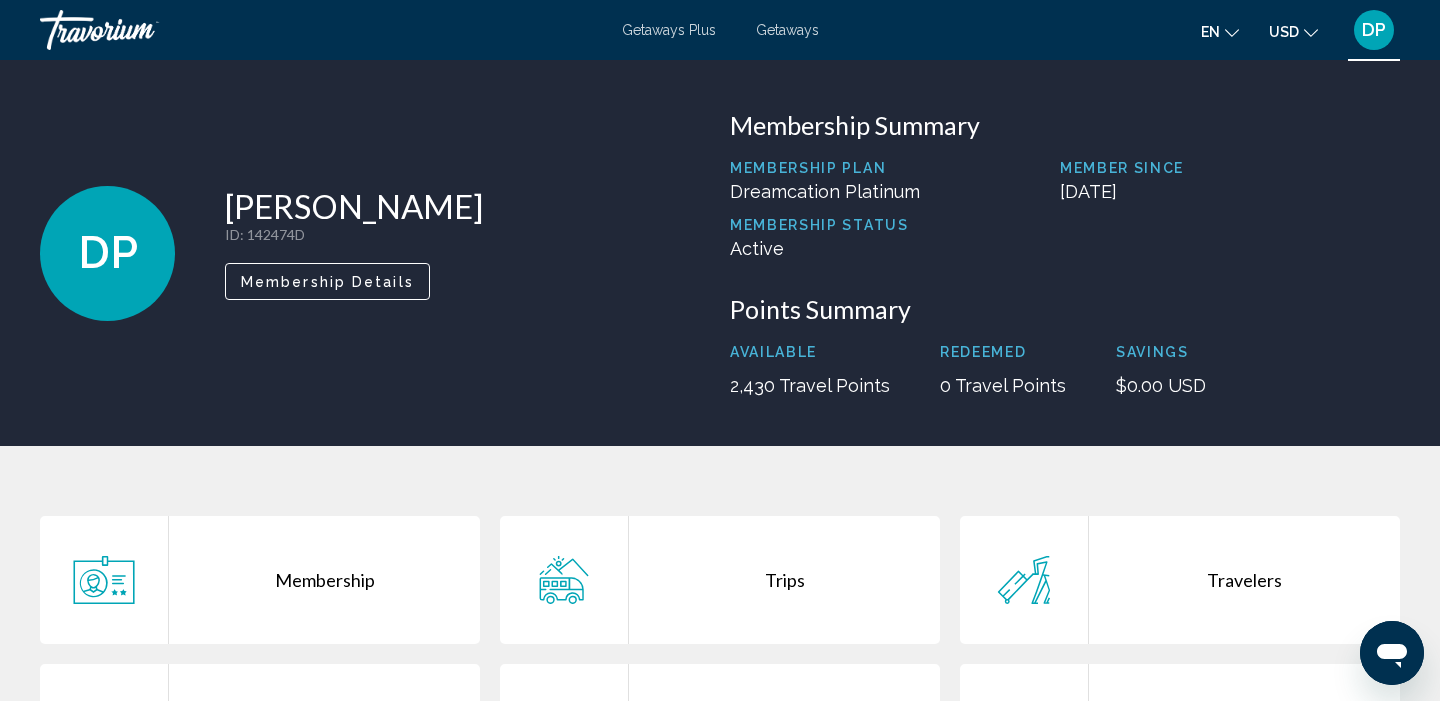 scroll, scrollTop: 0, scrollLeft: 0, axis: both 